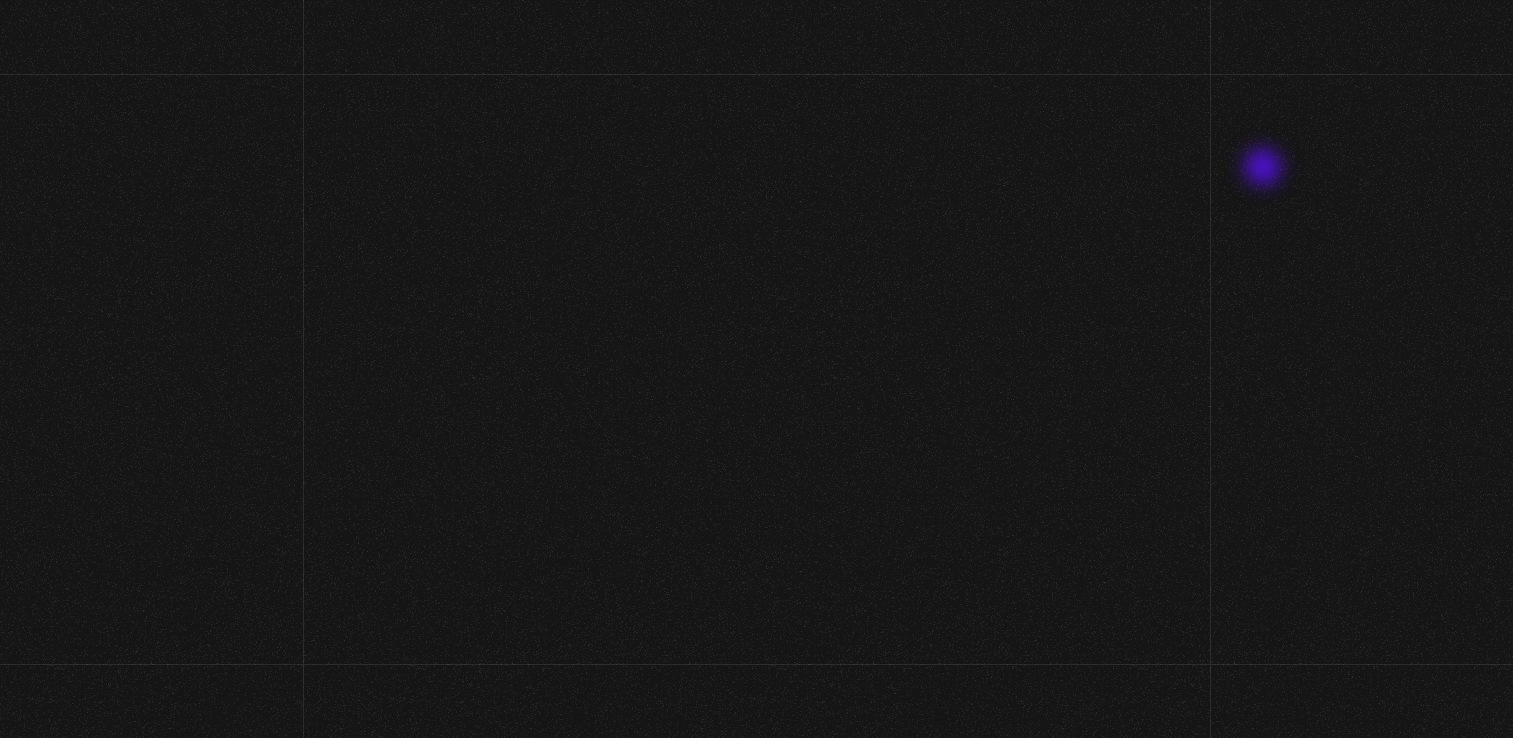 scroll, scrollTop: 0, scrollLeft: 0, axis: both 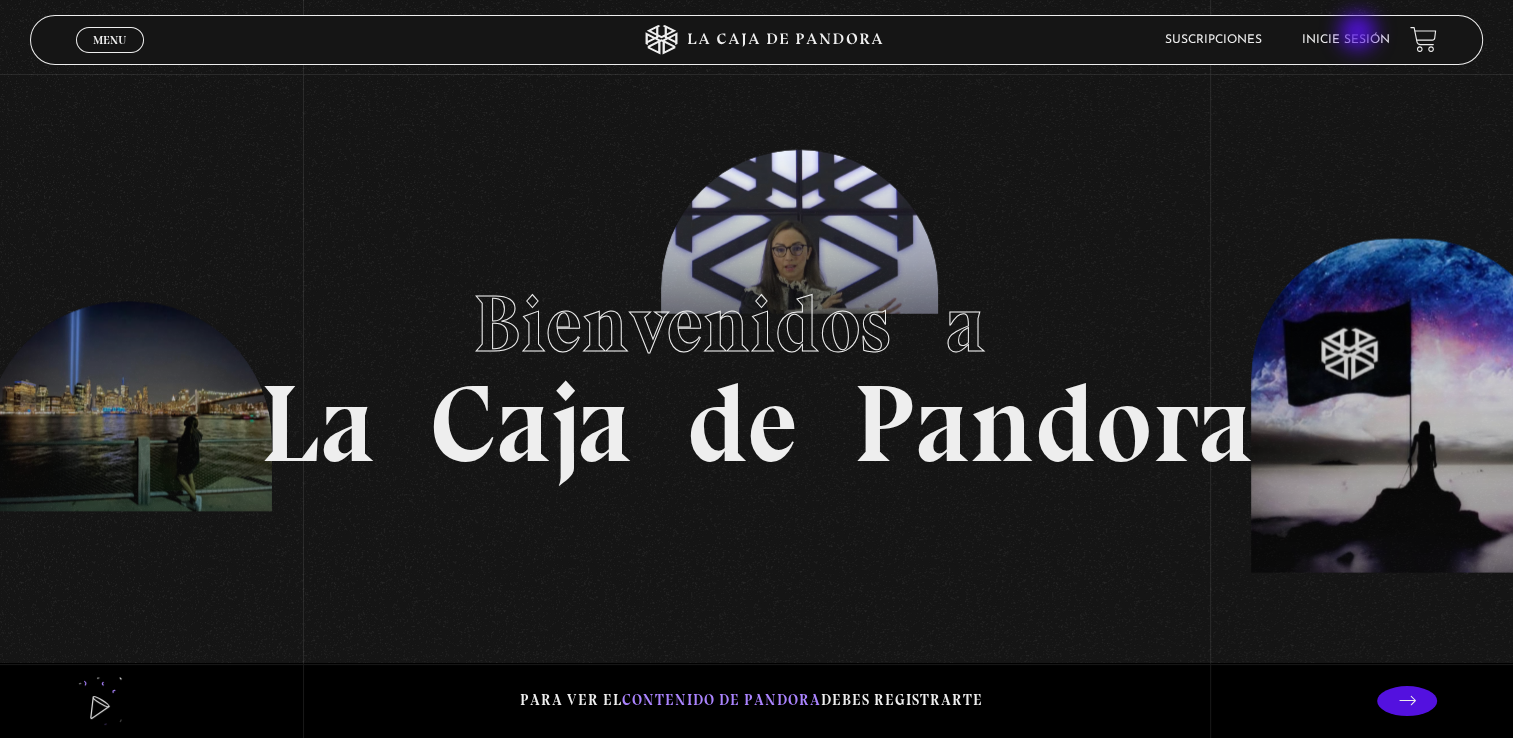 click on "Inicie sesión" at bounding box center [1346, 40] 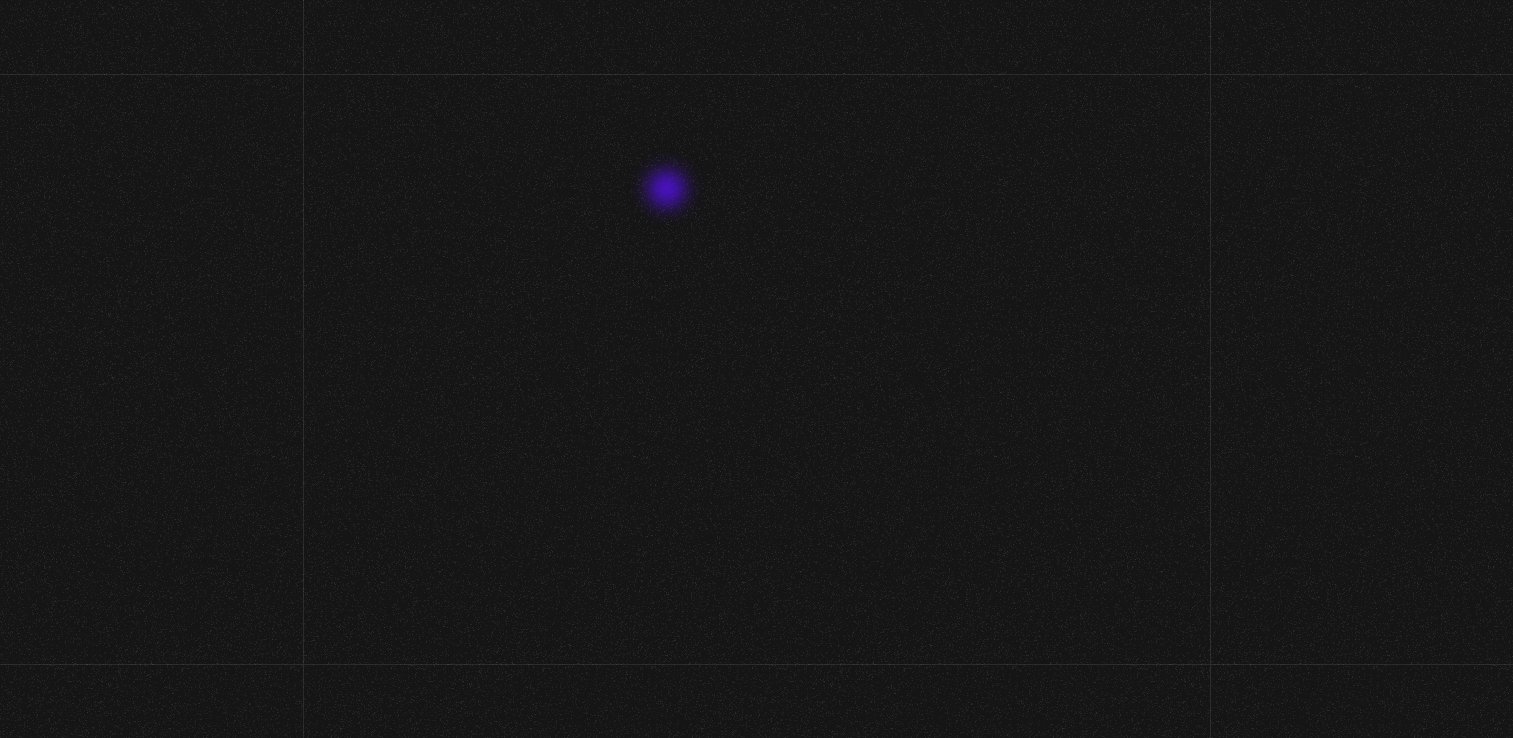 scroll, scrollTop: 0, scrollLeft: 0, axis: both 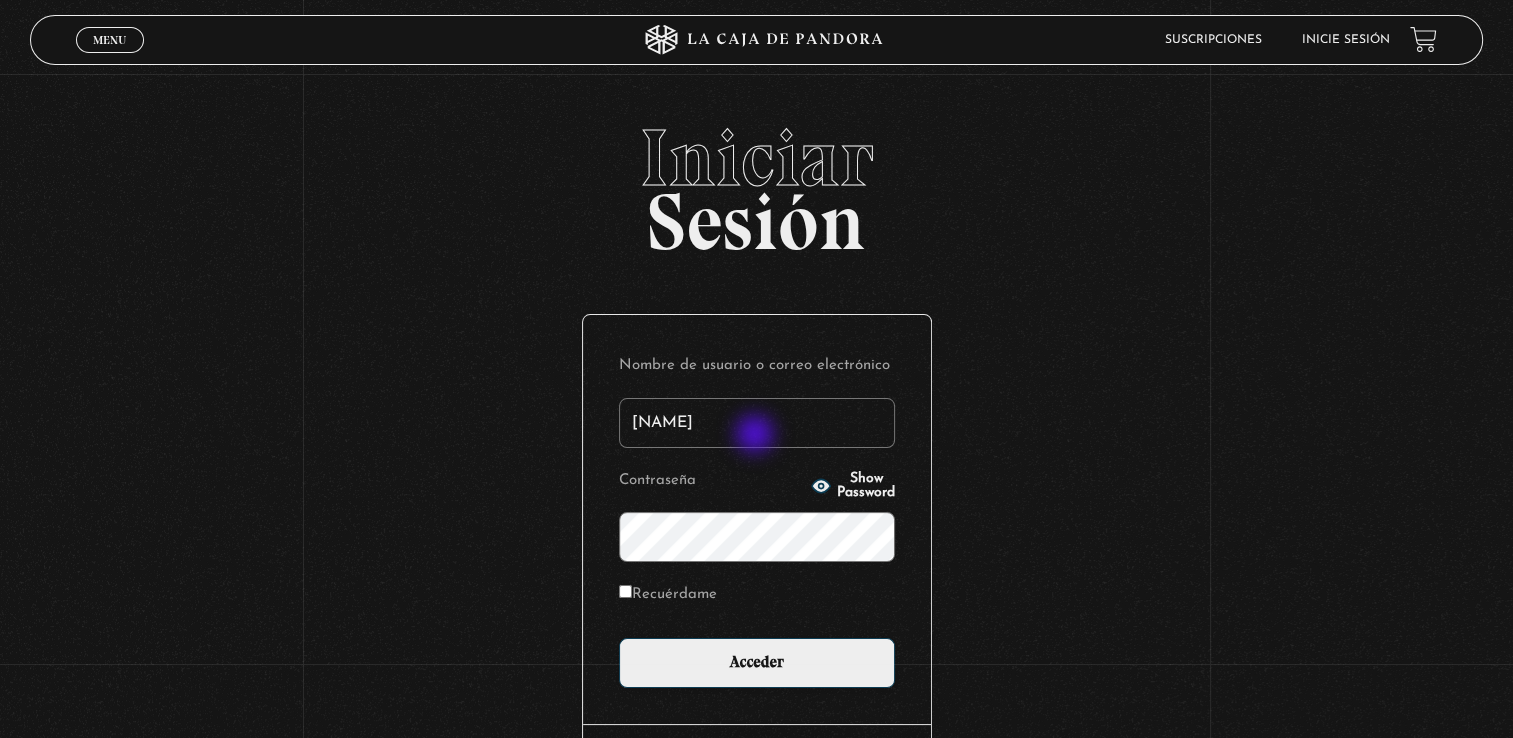 type on "seilyn0003@gmail.com" 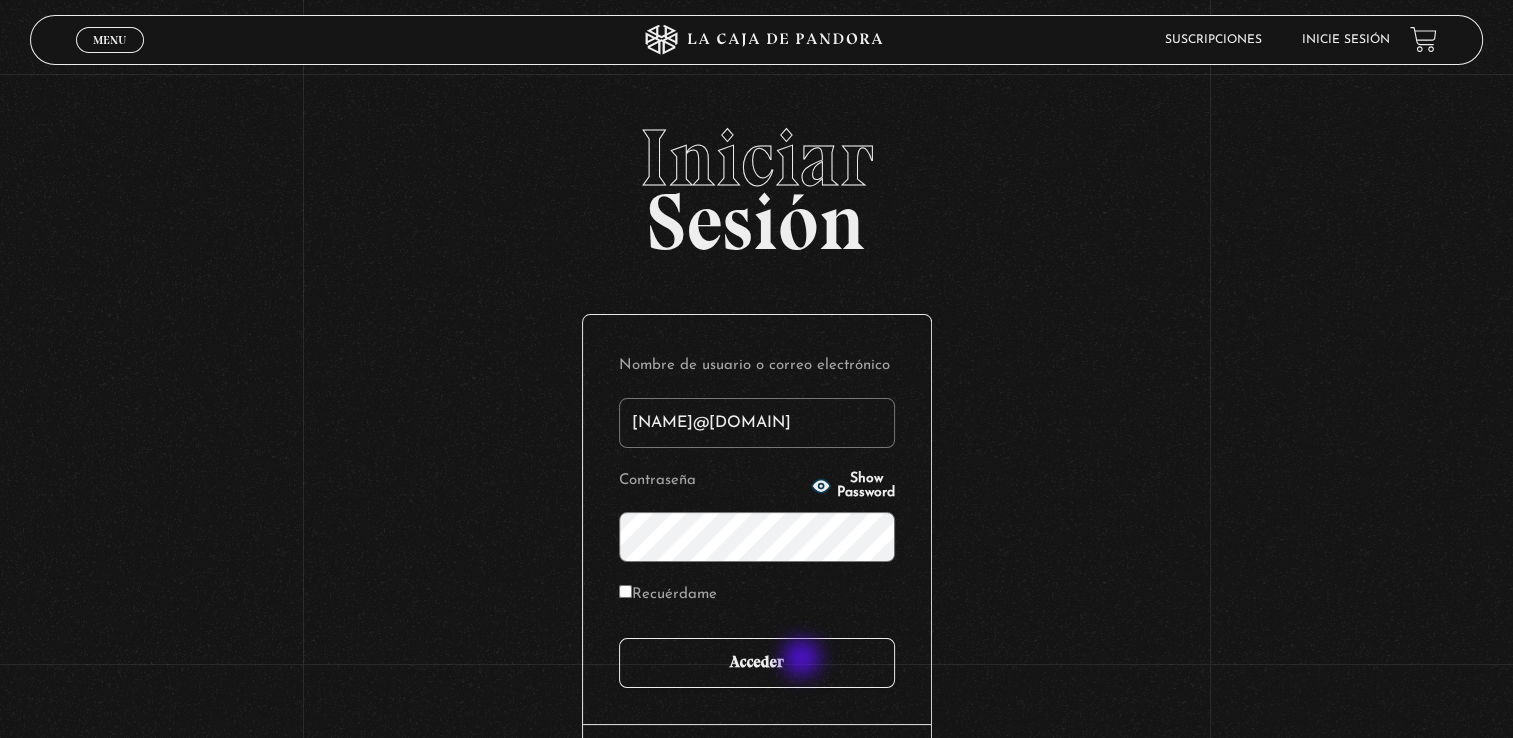 click on "Acceder" at bounding box center [757, 663] 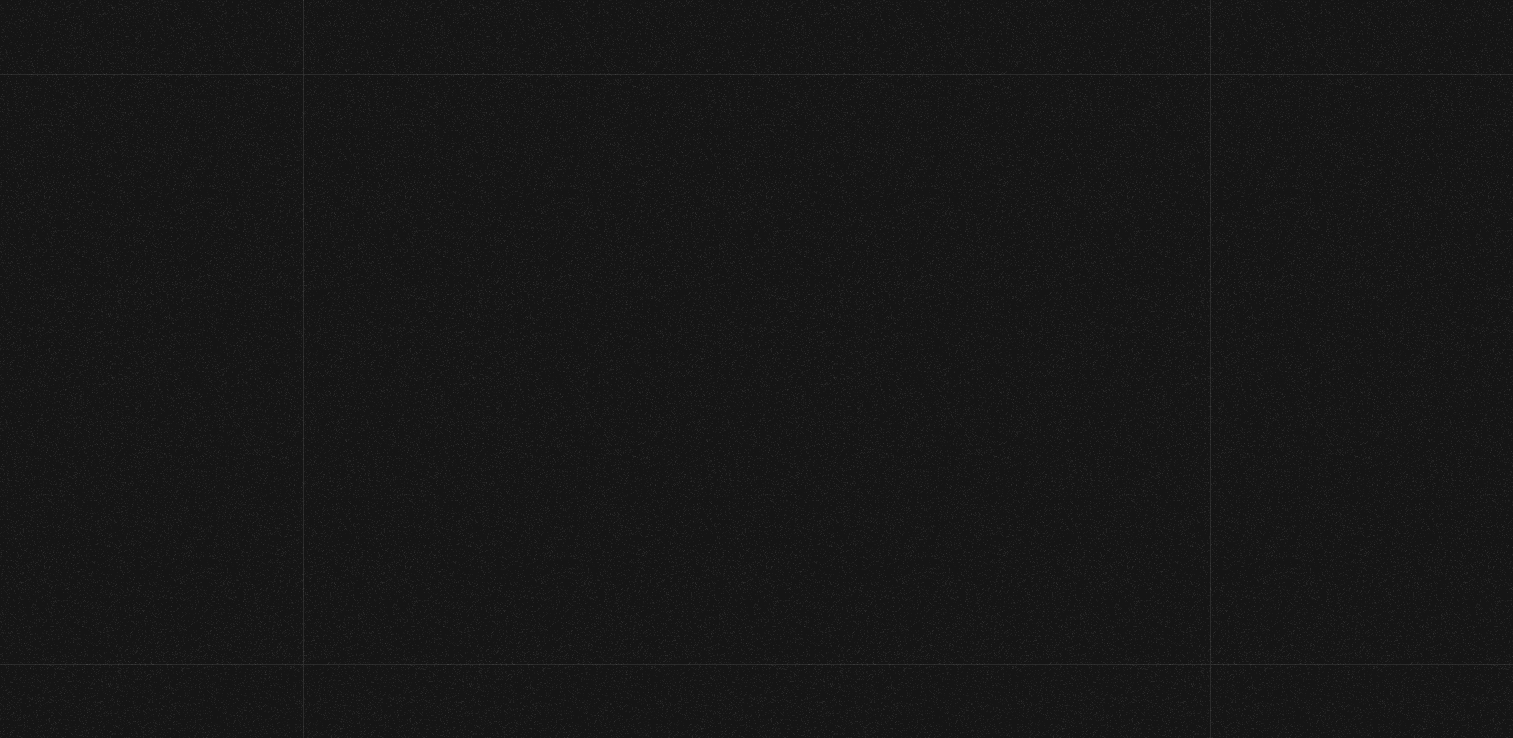 scroll, scrollTop: 0, scrollLeft: 0, axis: both 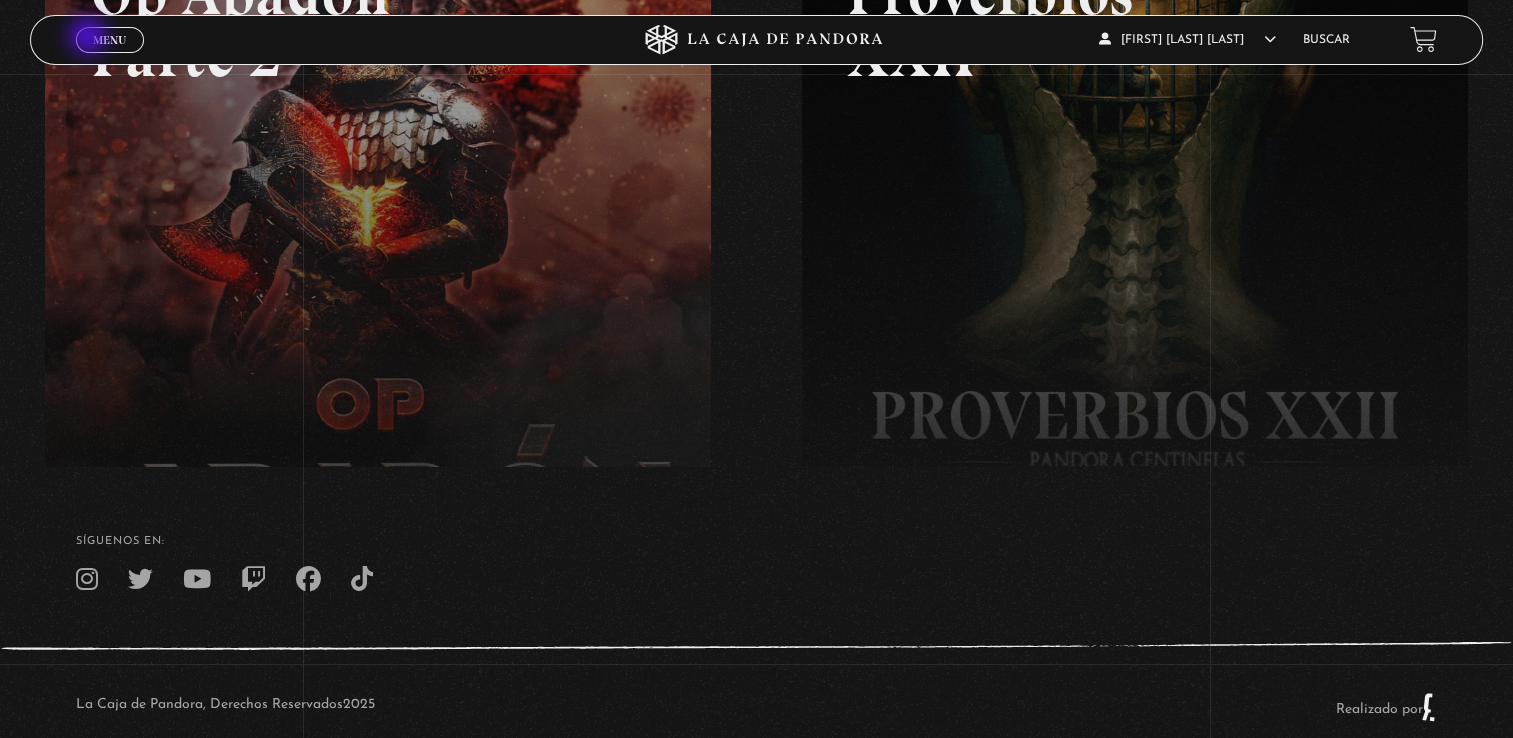 click on "Menu Cerrar" at bounding box center [110, 40] 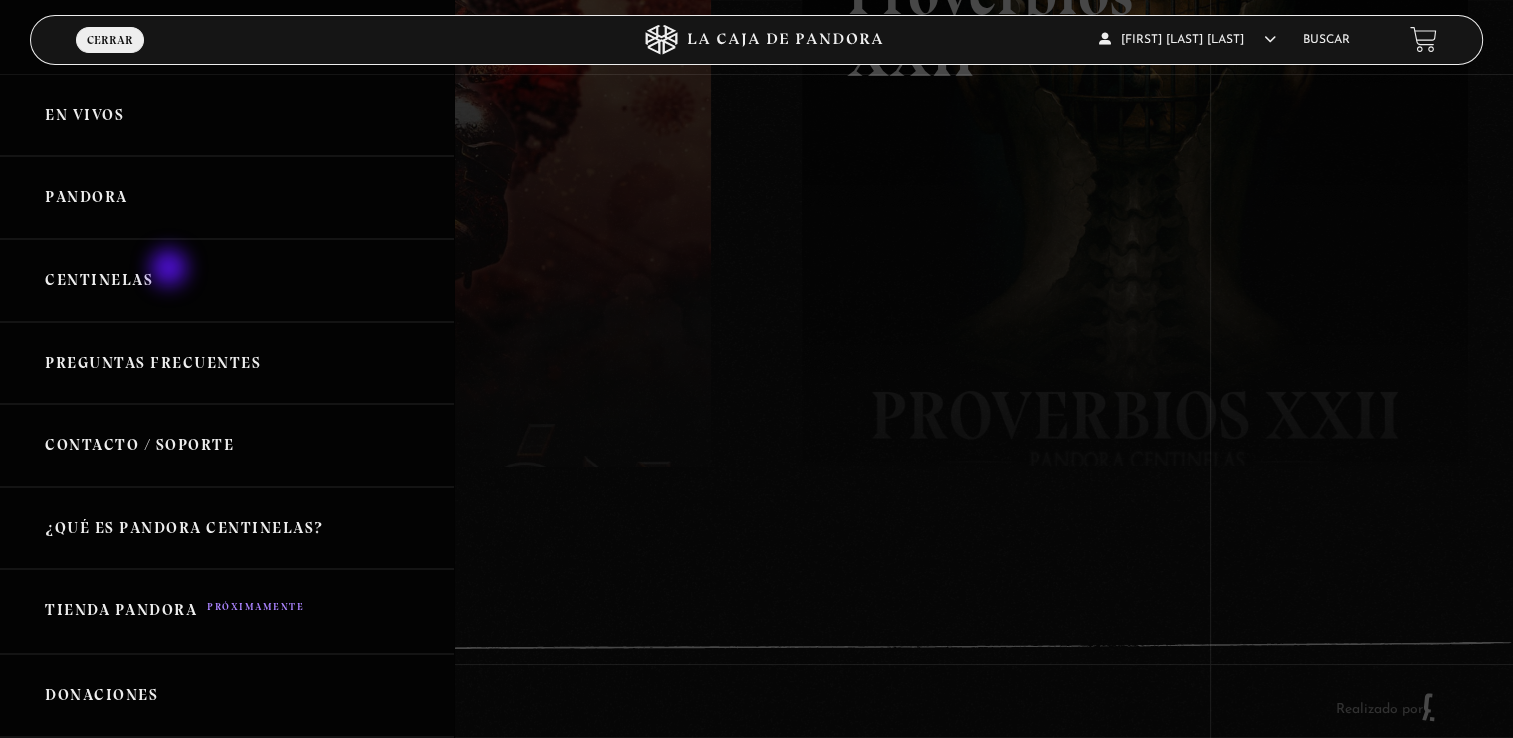 click on "Centinelas" at bounding box center (227, 280) 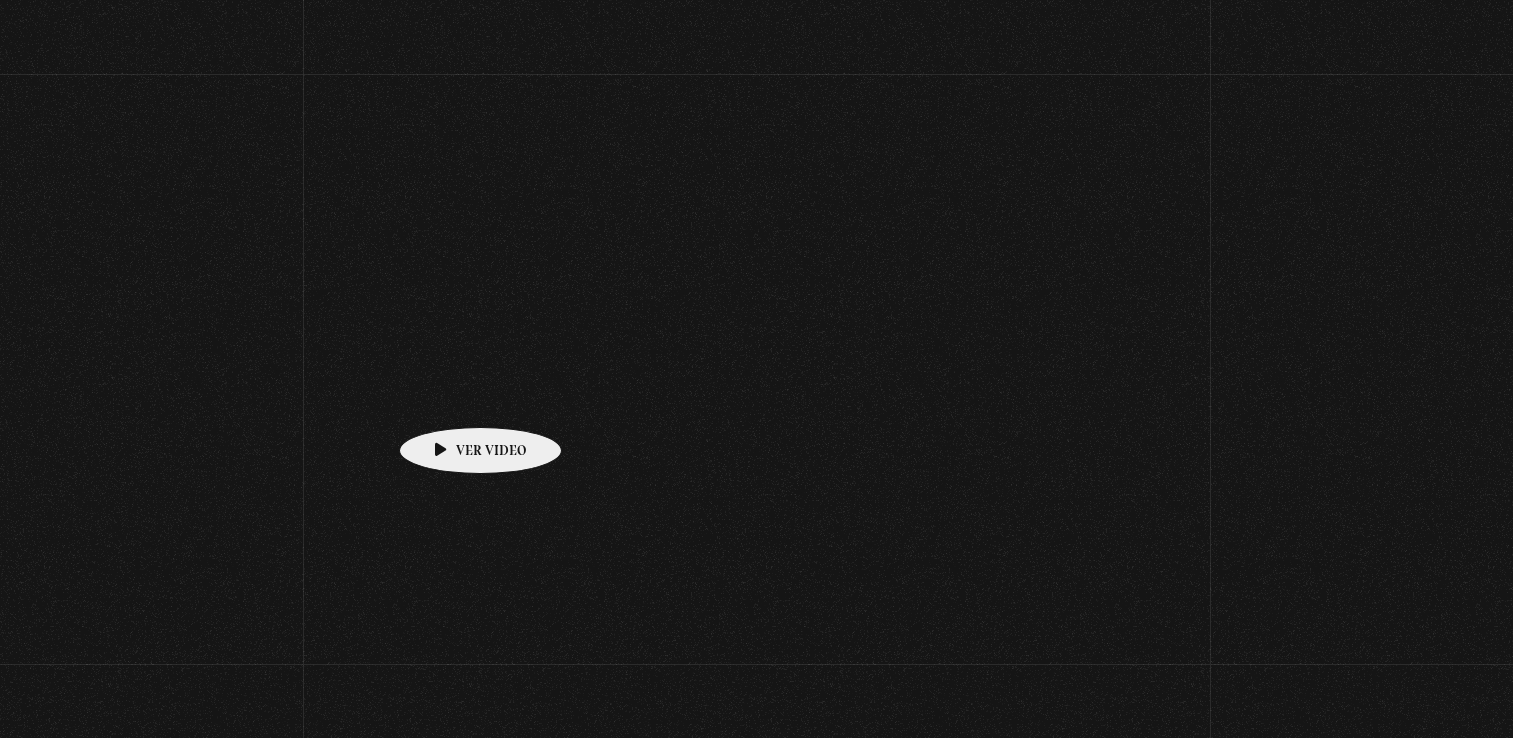 scroll, scrollTop: 0, scrollLeft: 0, axis: both 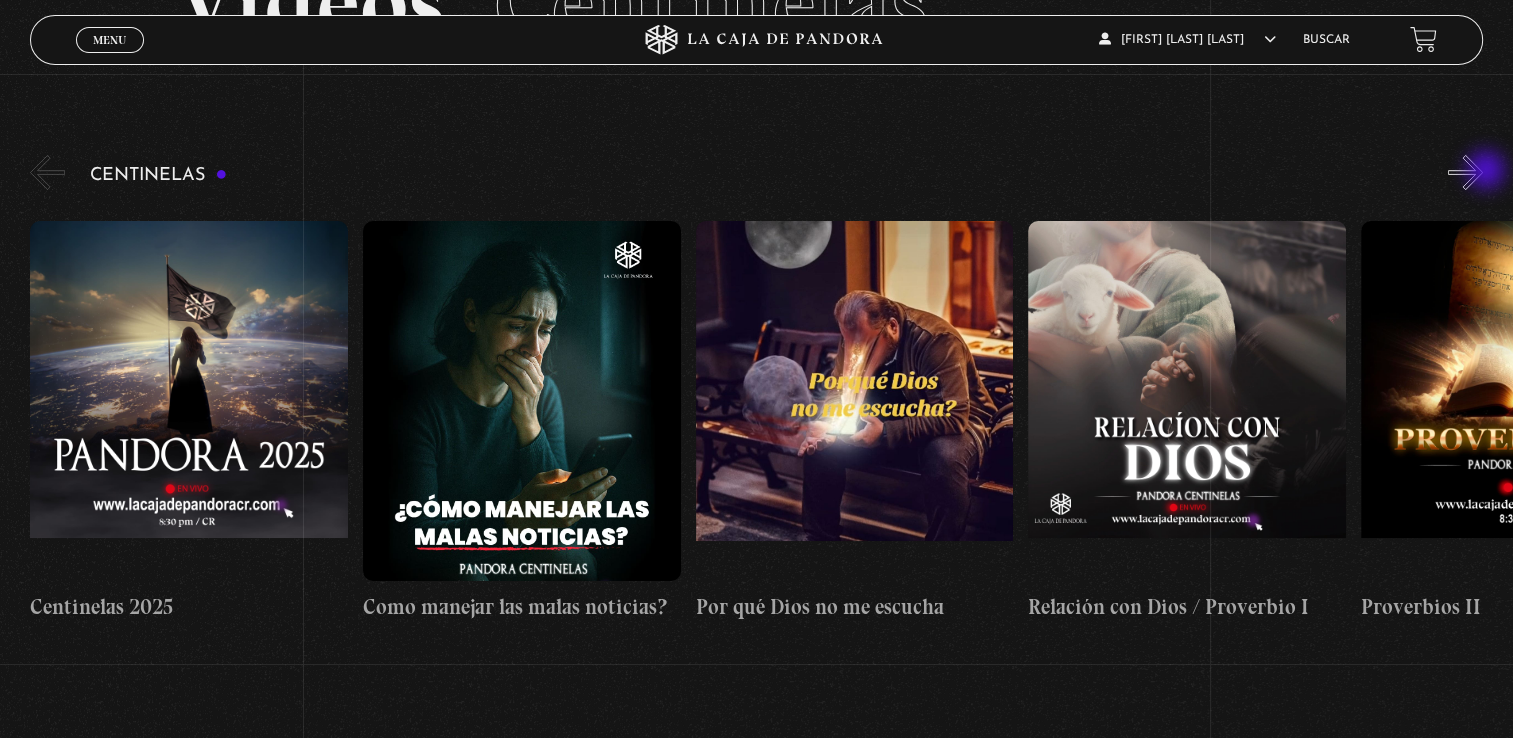 click on "»" at bounding box center (1465, 172) 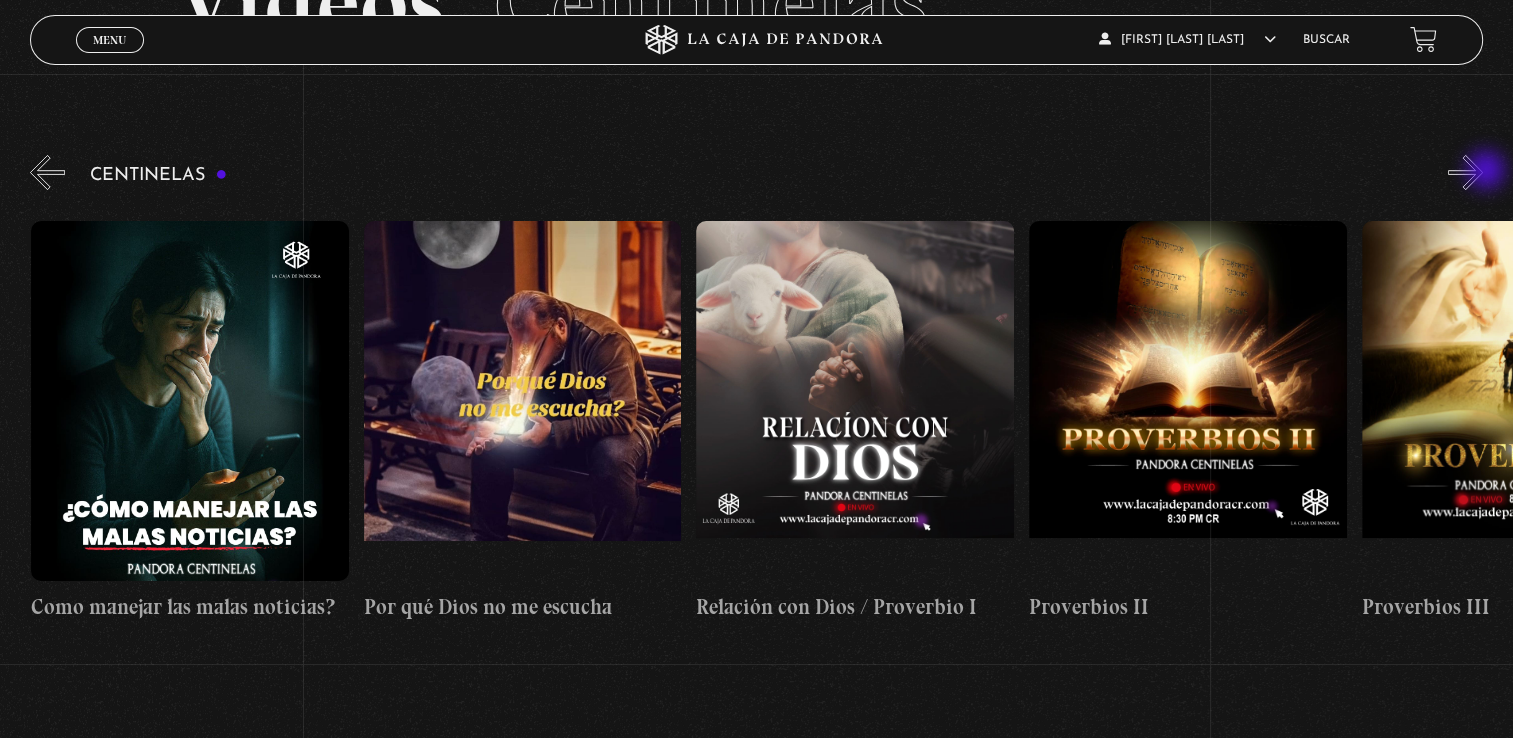 click on "»" at bounding box center [1465, 172] 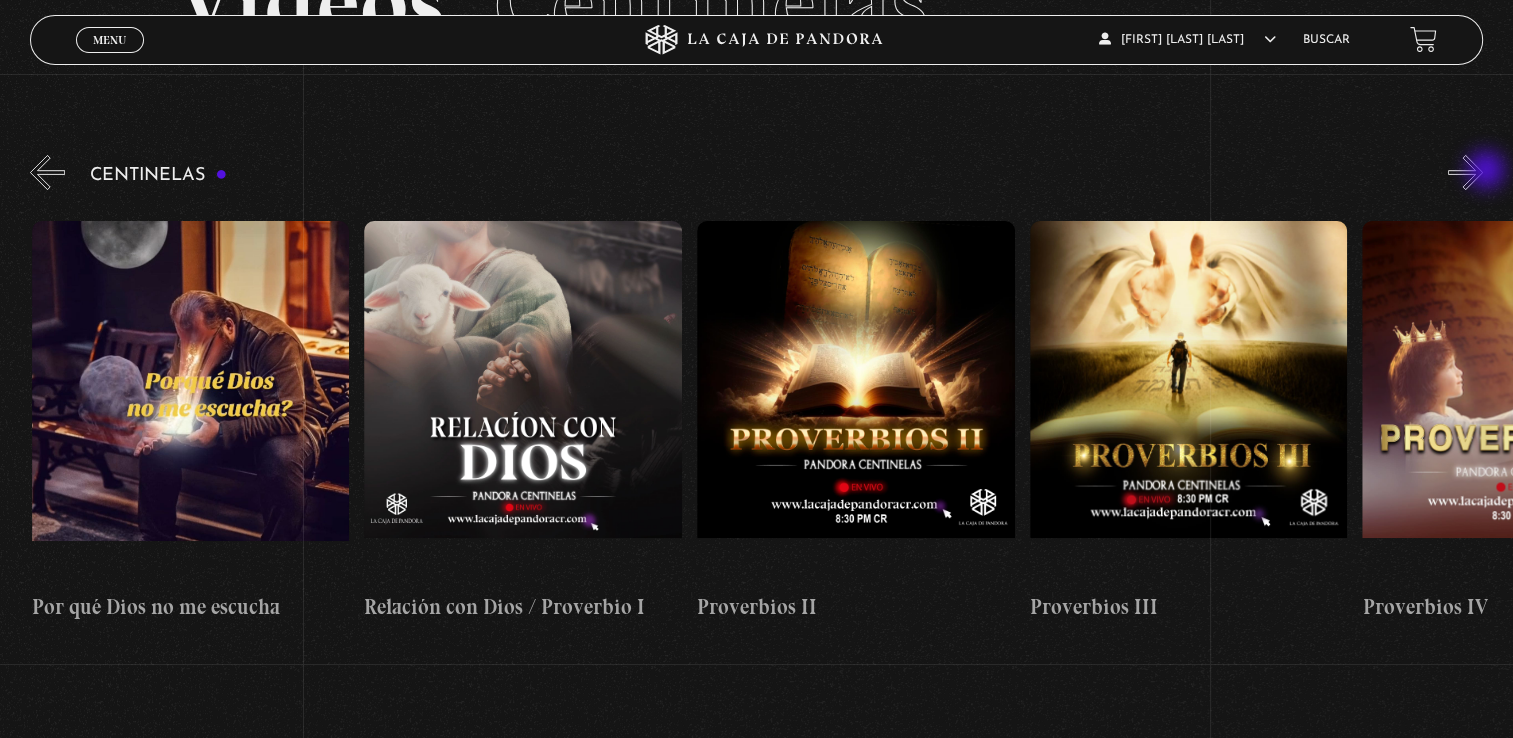 click on "»" at bounding box center (1465, 172) 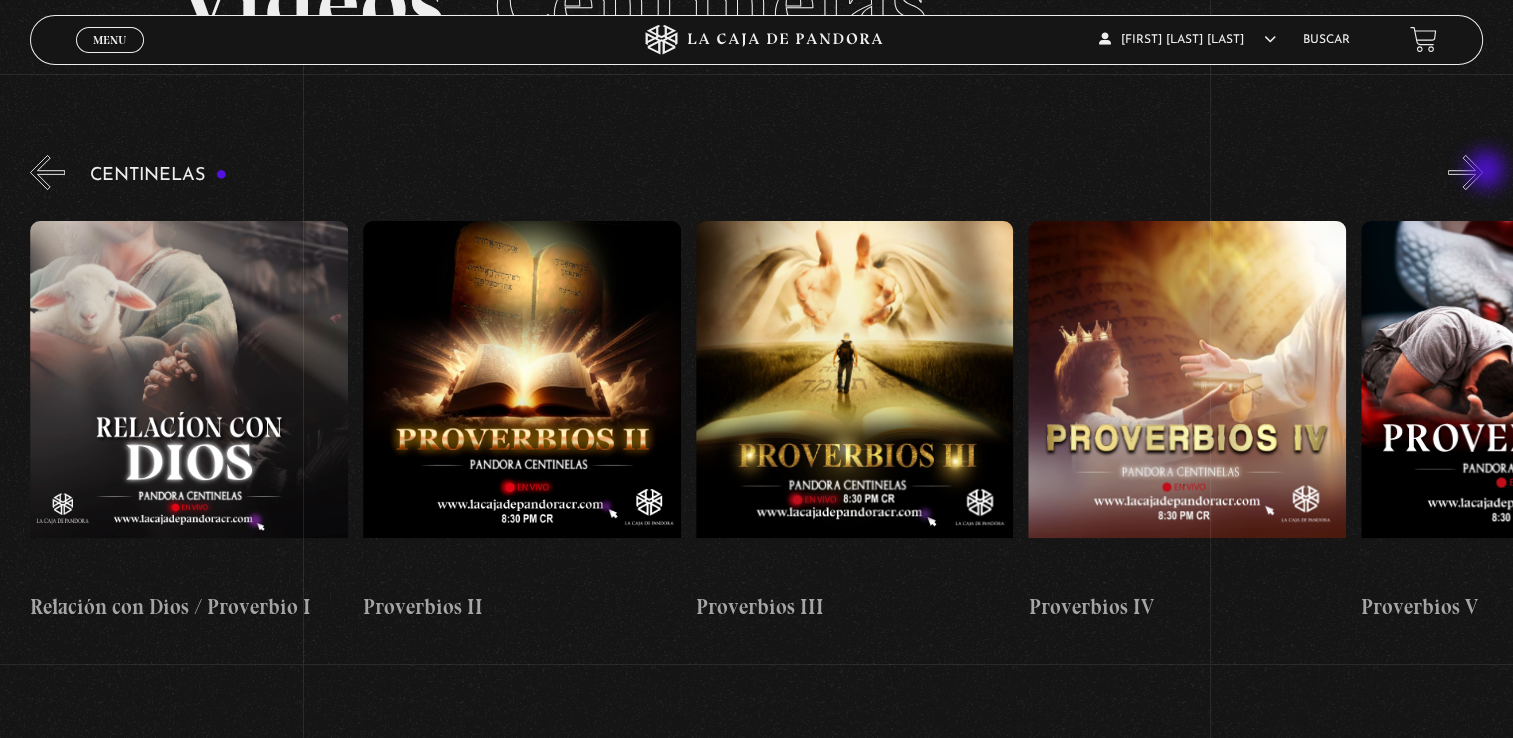 click on "»" at bounding box center (1465, 172) 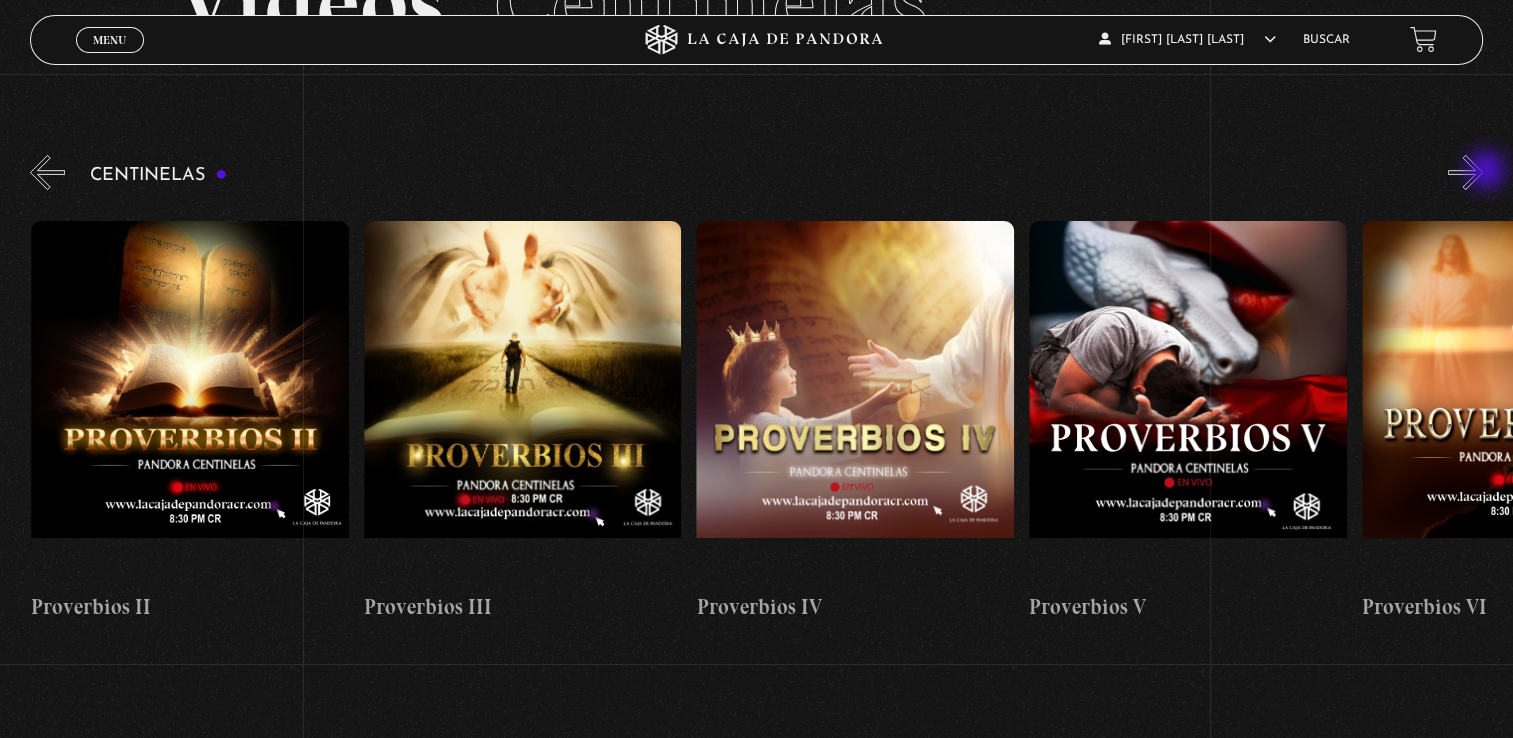 click on "»" at bounding box center (1465, 172) 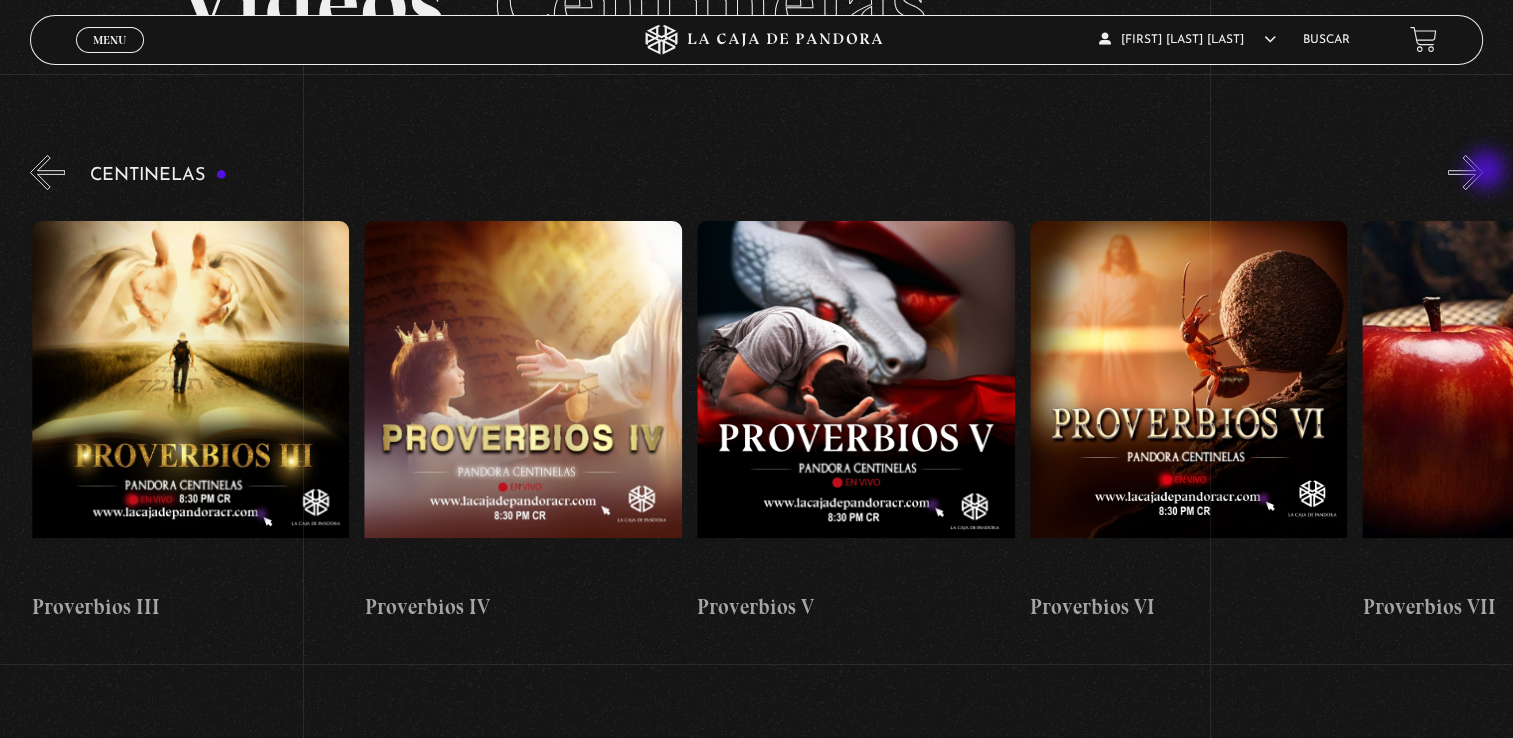 click on "»" at bounding box center (1465, 172) 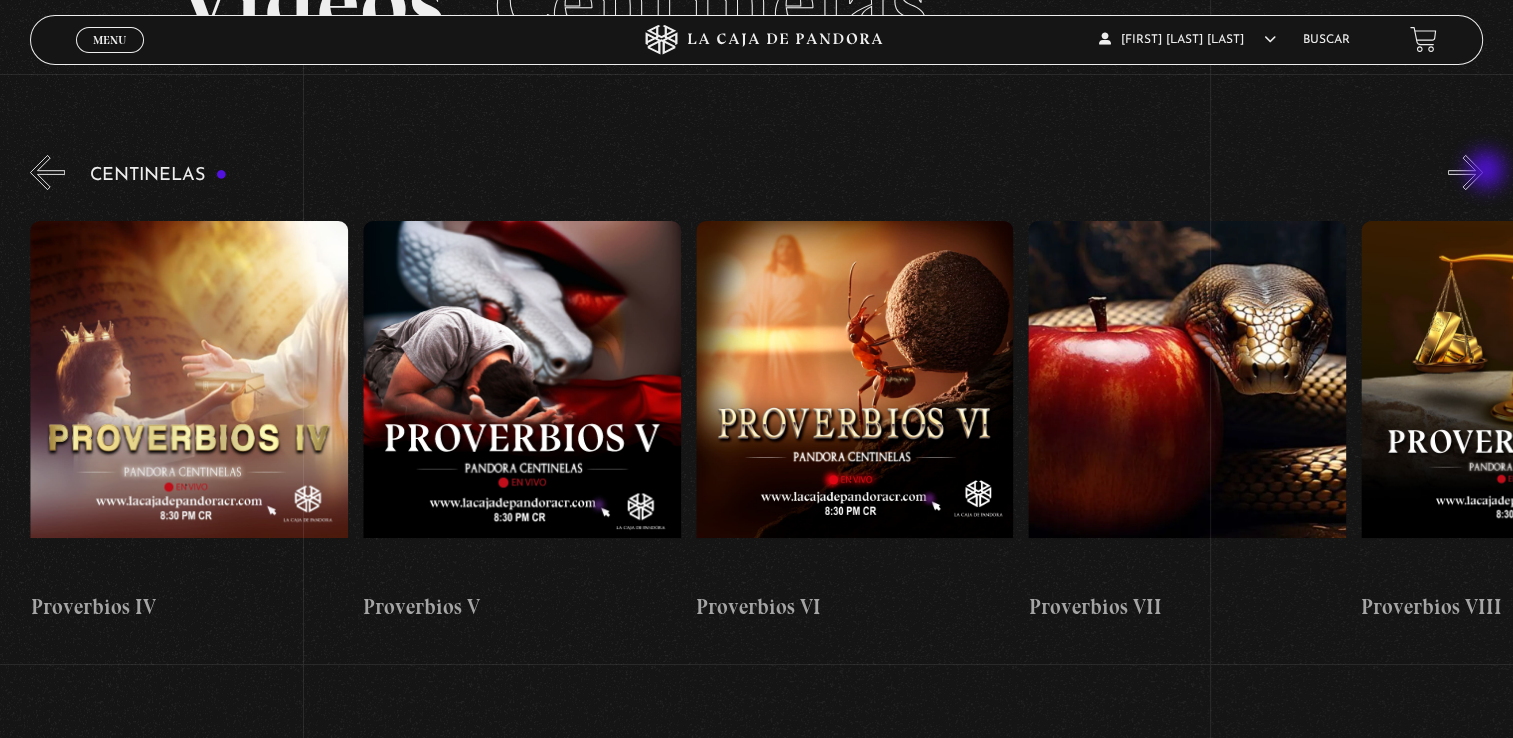 click on "»" at bounding box center (1465, 172) 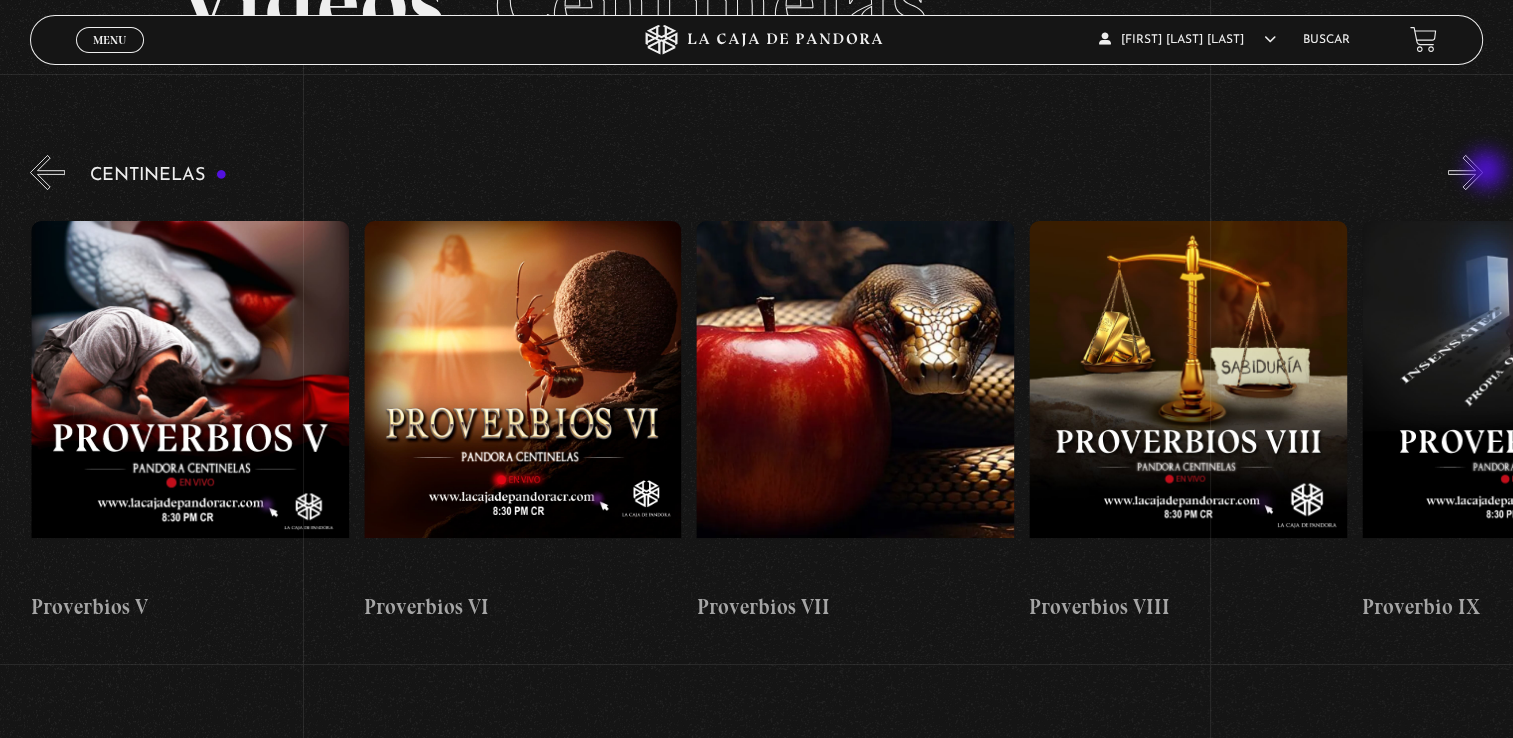 click on "»" at bounding box center [1465, 172] 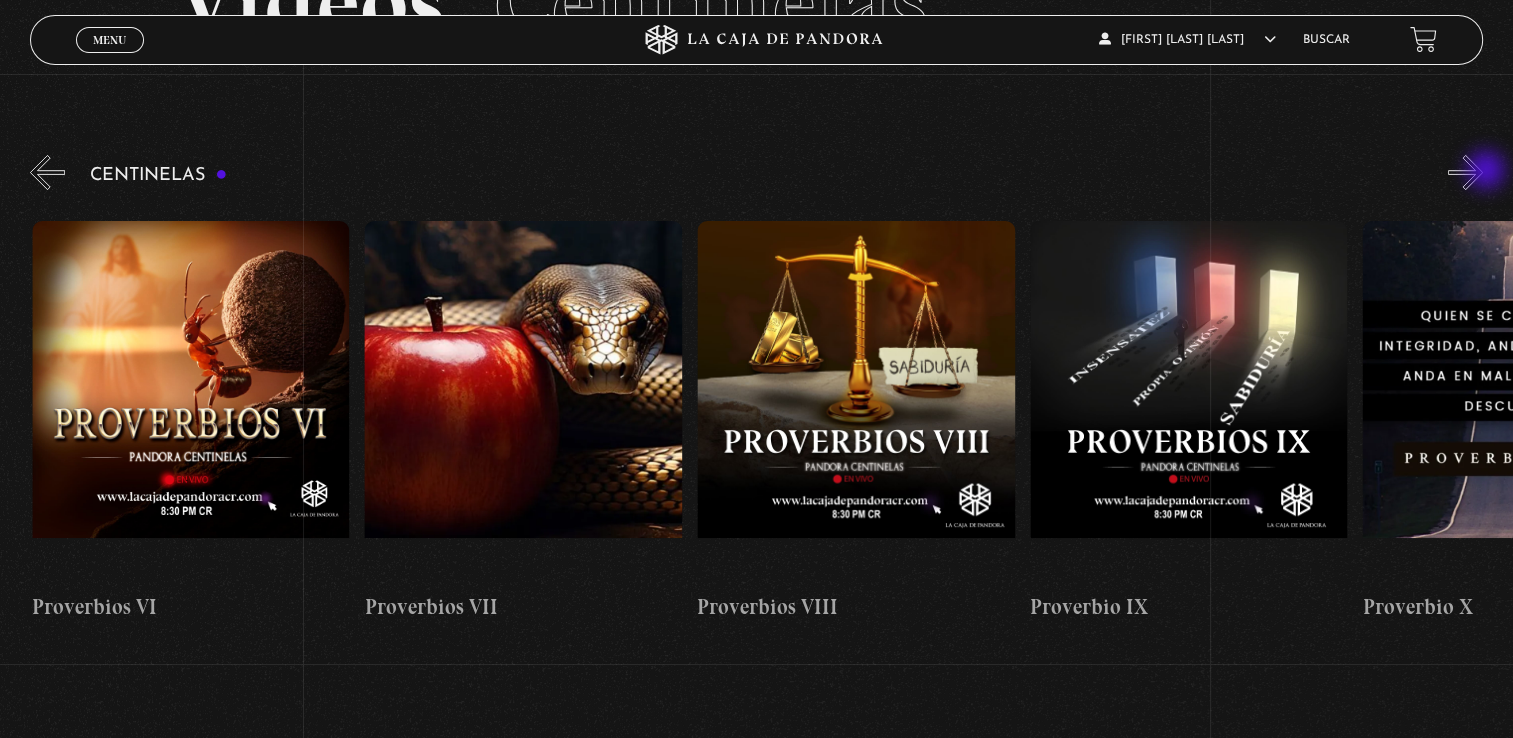 click on "»" at bounding box center [1465, 172] 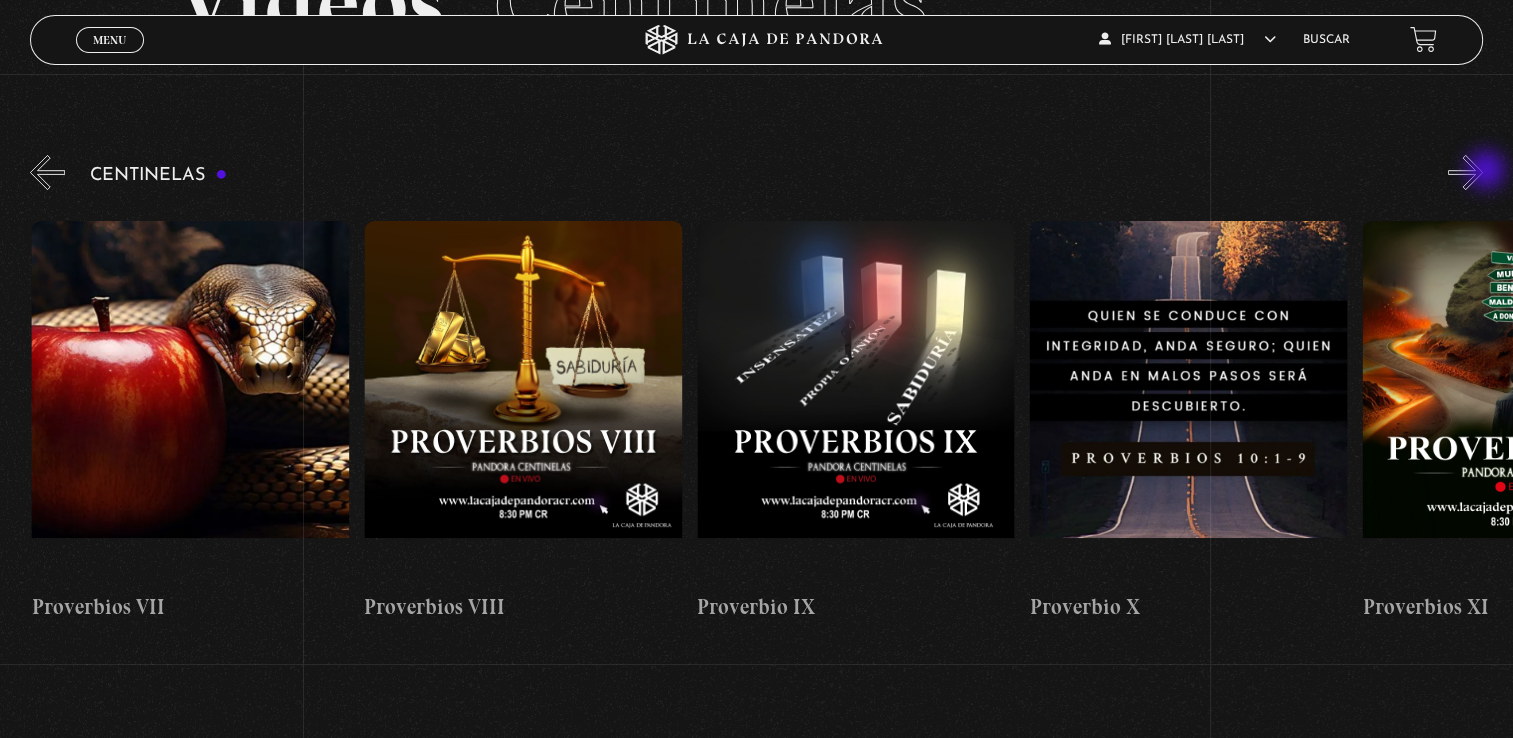 click on "»" at bounding box center [1465, 172] 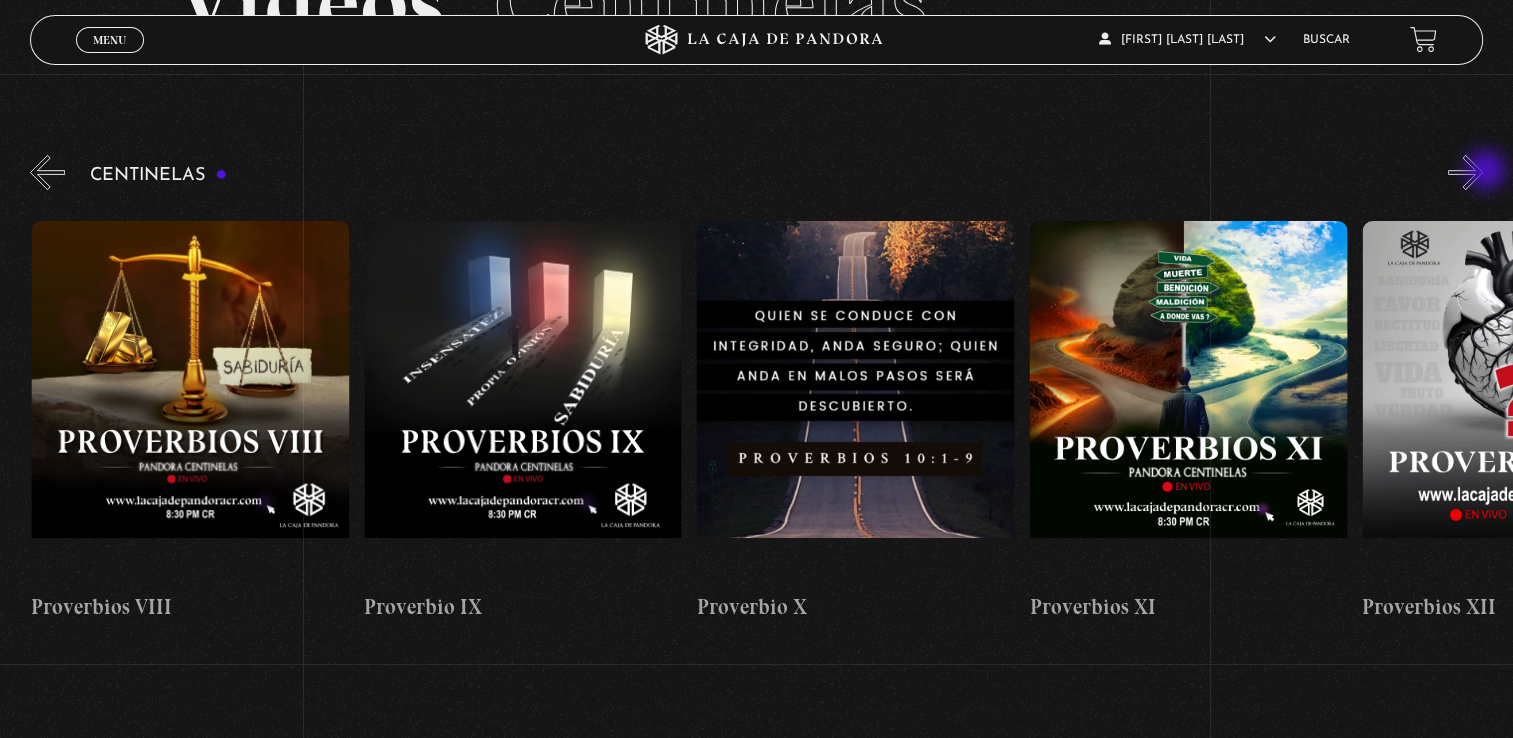 click on "»" at bounding box center (1465, 172) 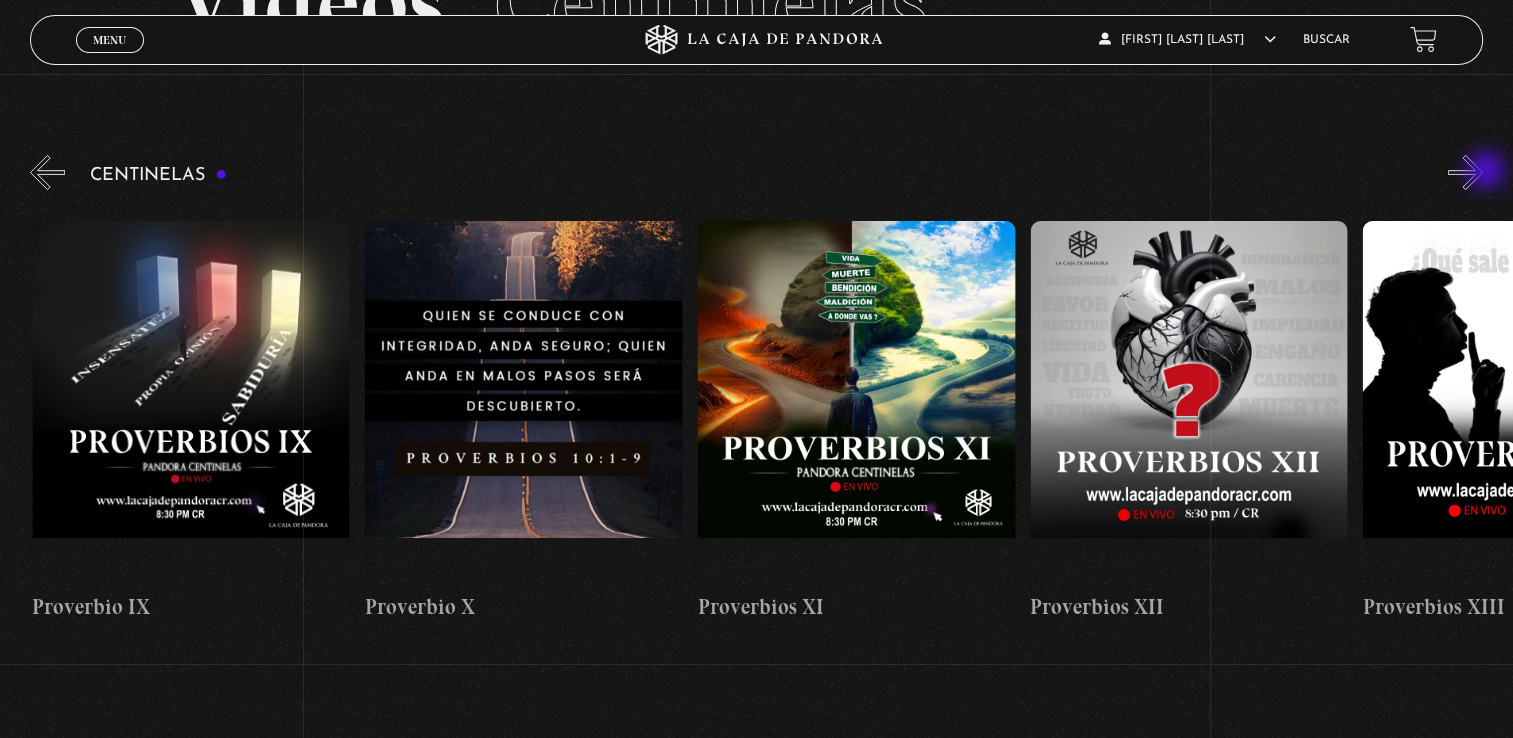 click on "»" at bounding box center [1465, 172] 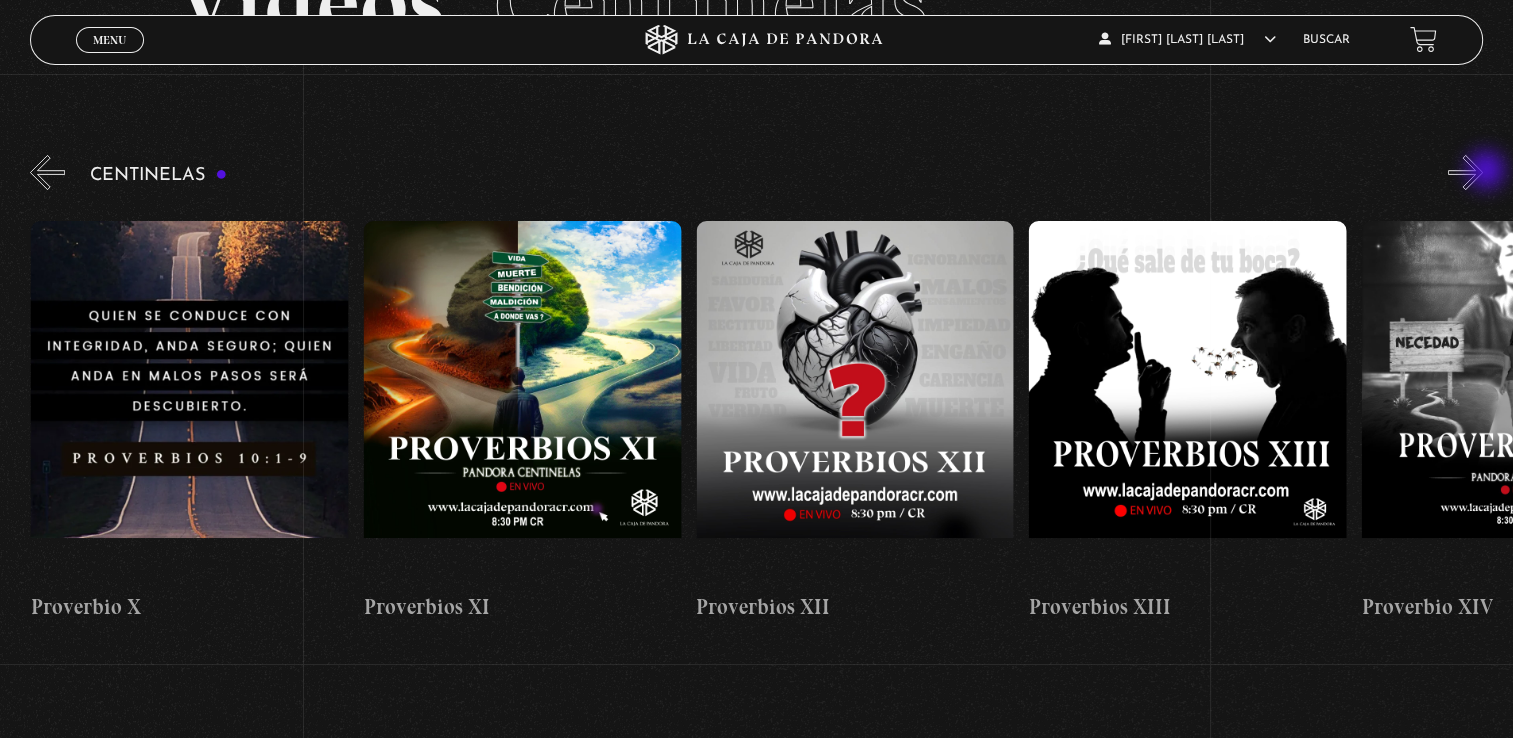 click on "»" at bounding box center (1465, 172) 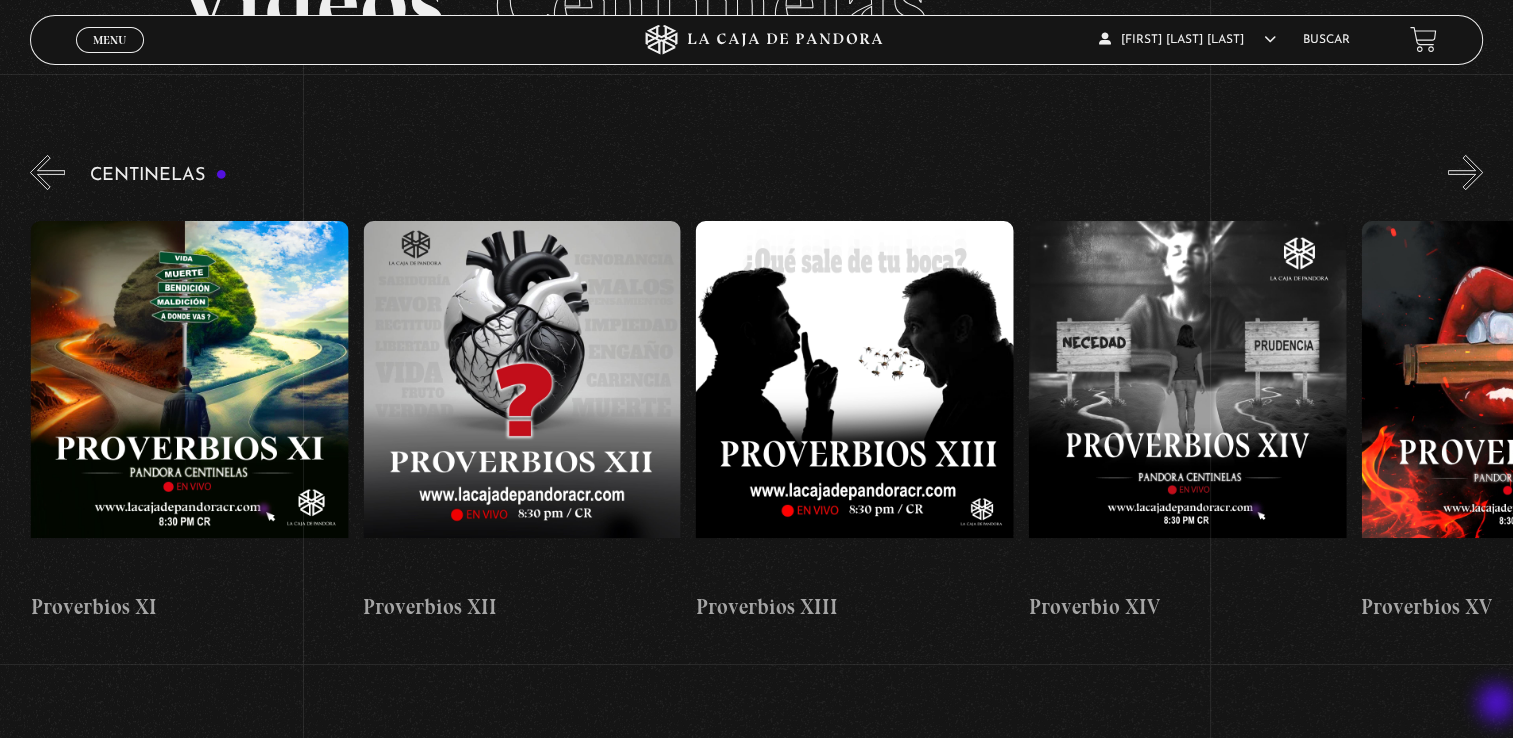 scroll, scrollTop: 0, scrollLeft: 4324, axis: horizontal 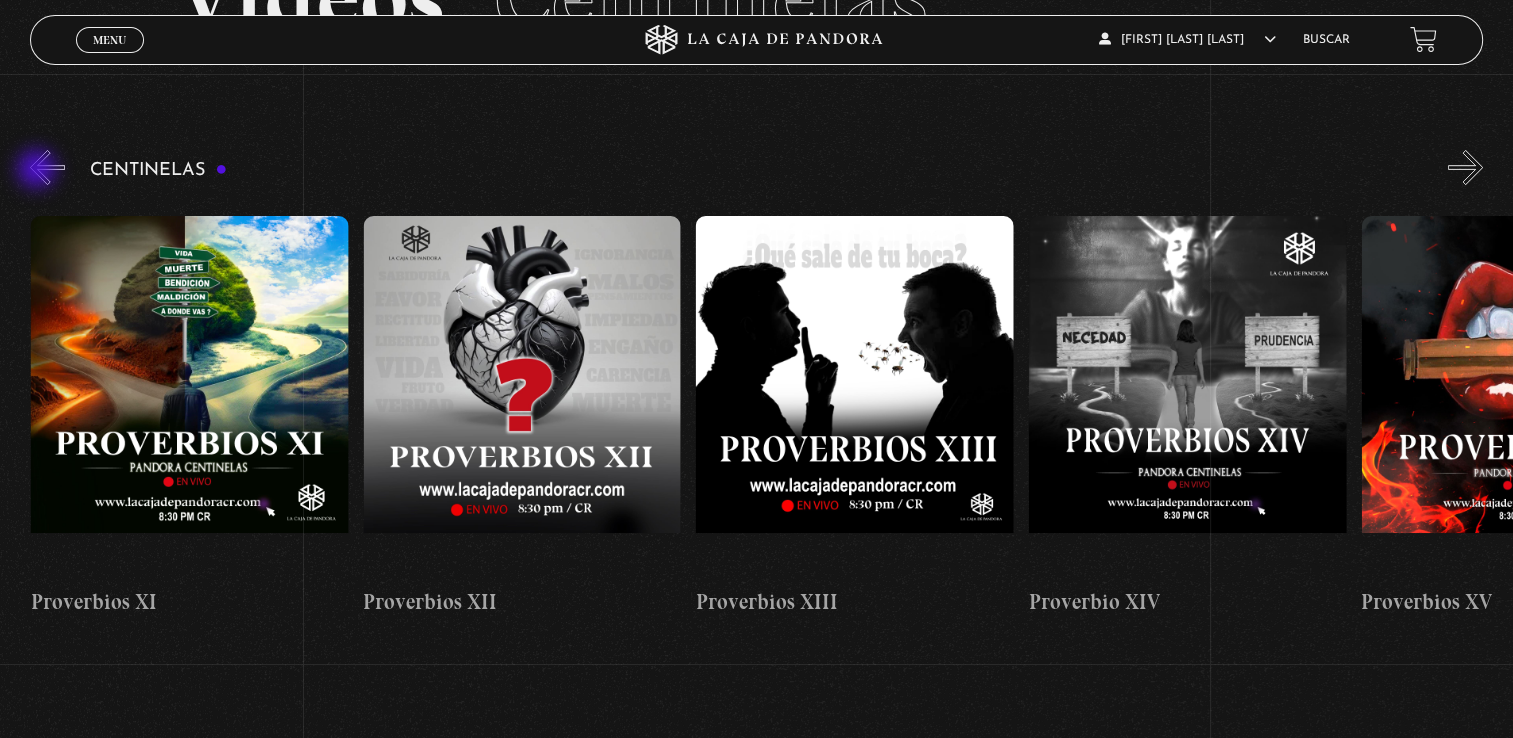 click on "«" at bounding box center (47, 167) 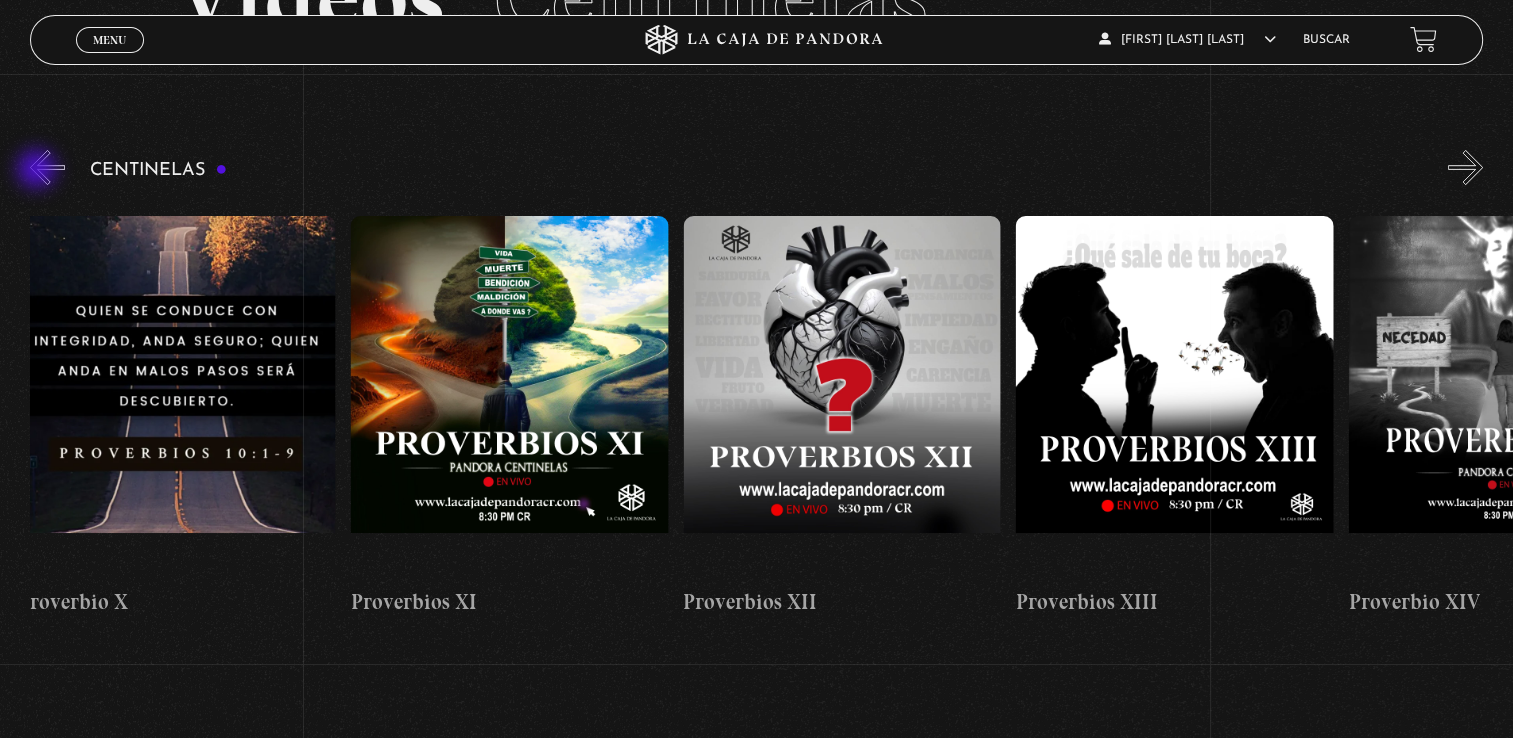 click on "«" at bounding box center (47, 167) 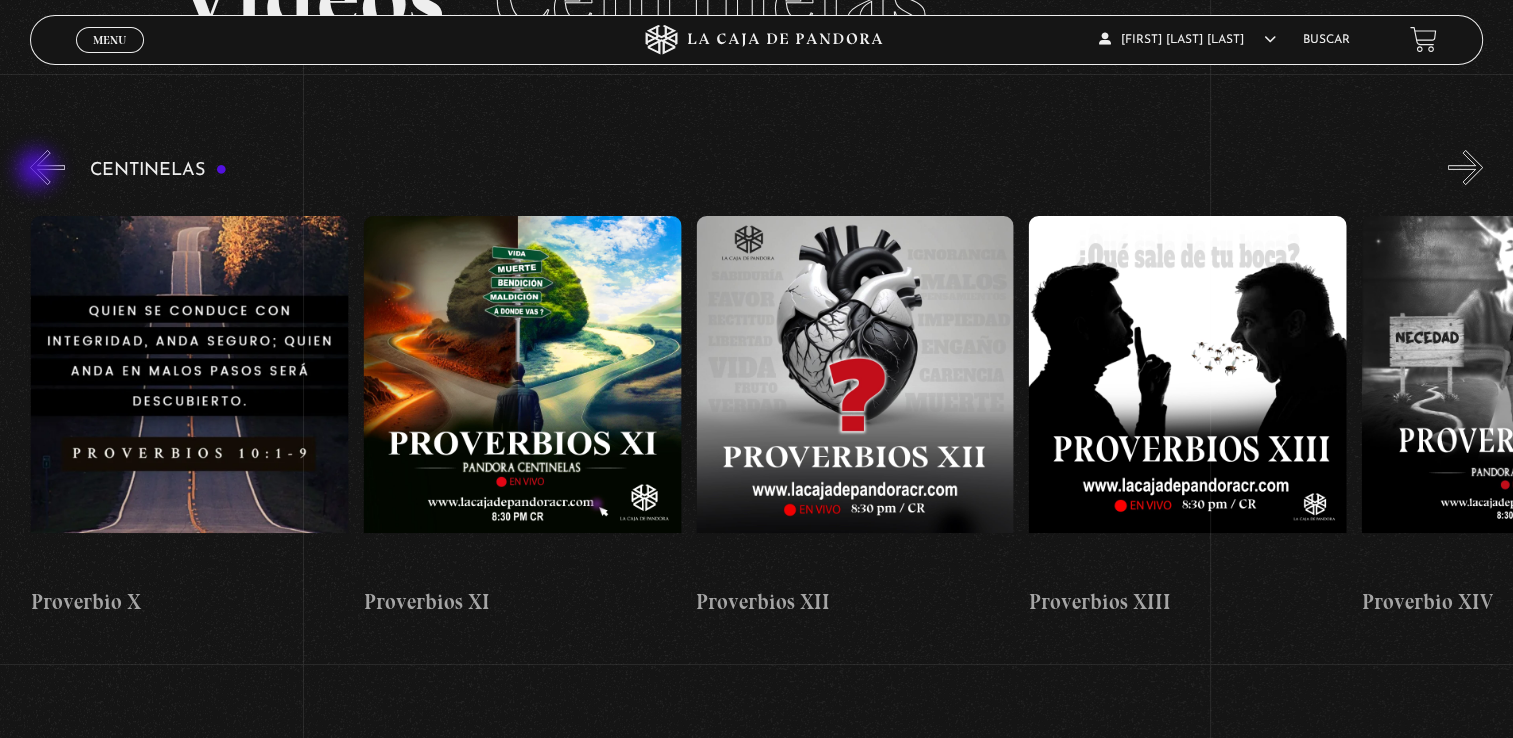 click on "«" at bounding box center (47, 167) 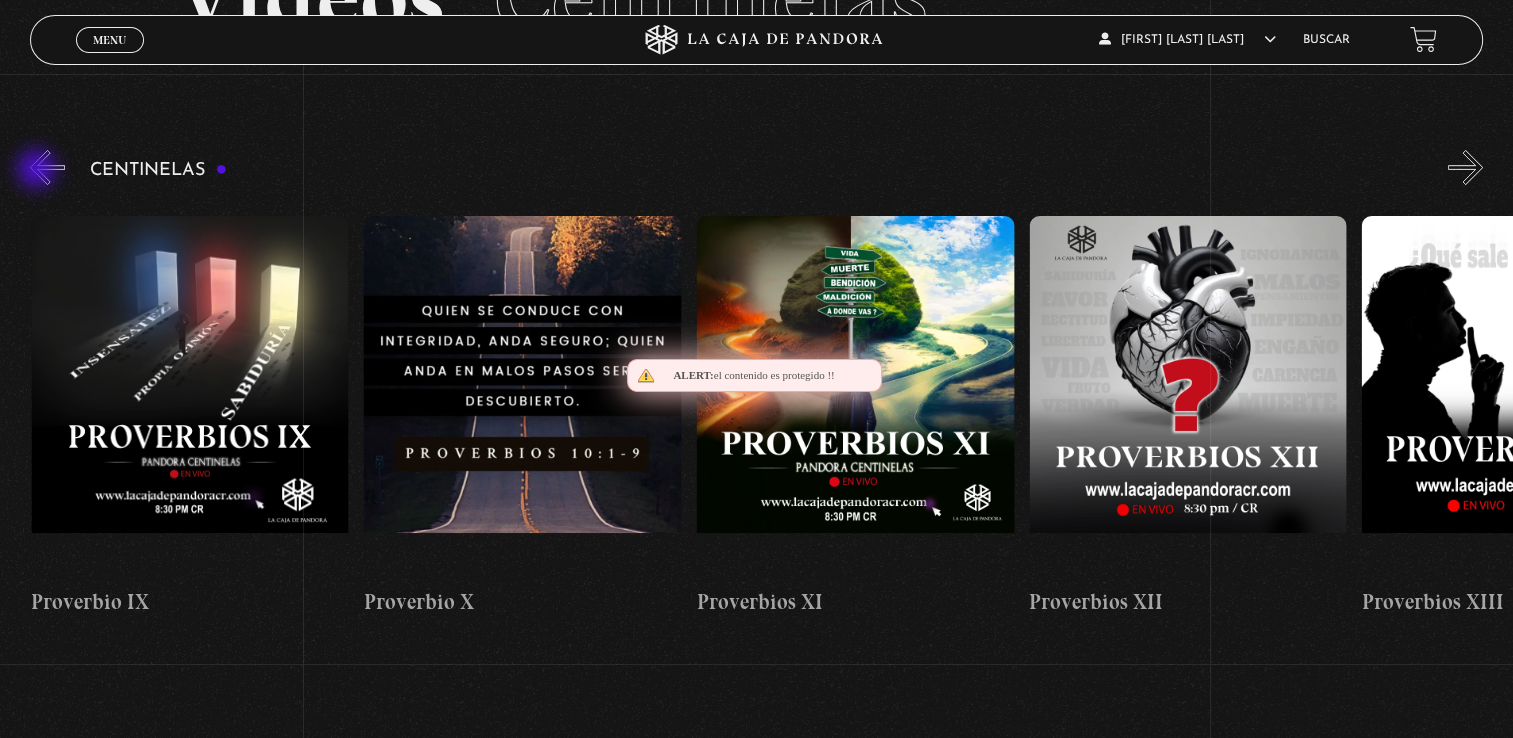 click on "«" at bounding box center (47, 167) 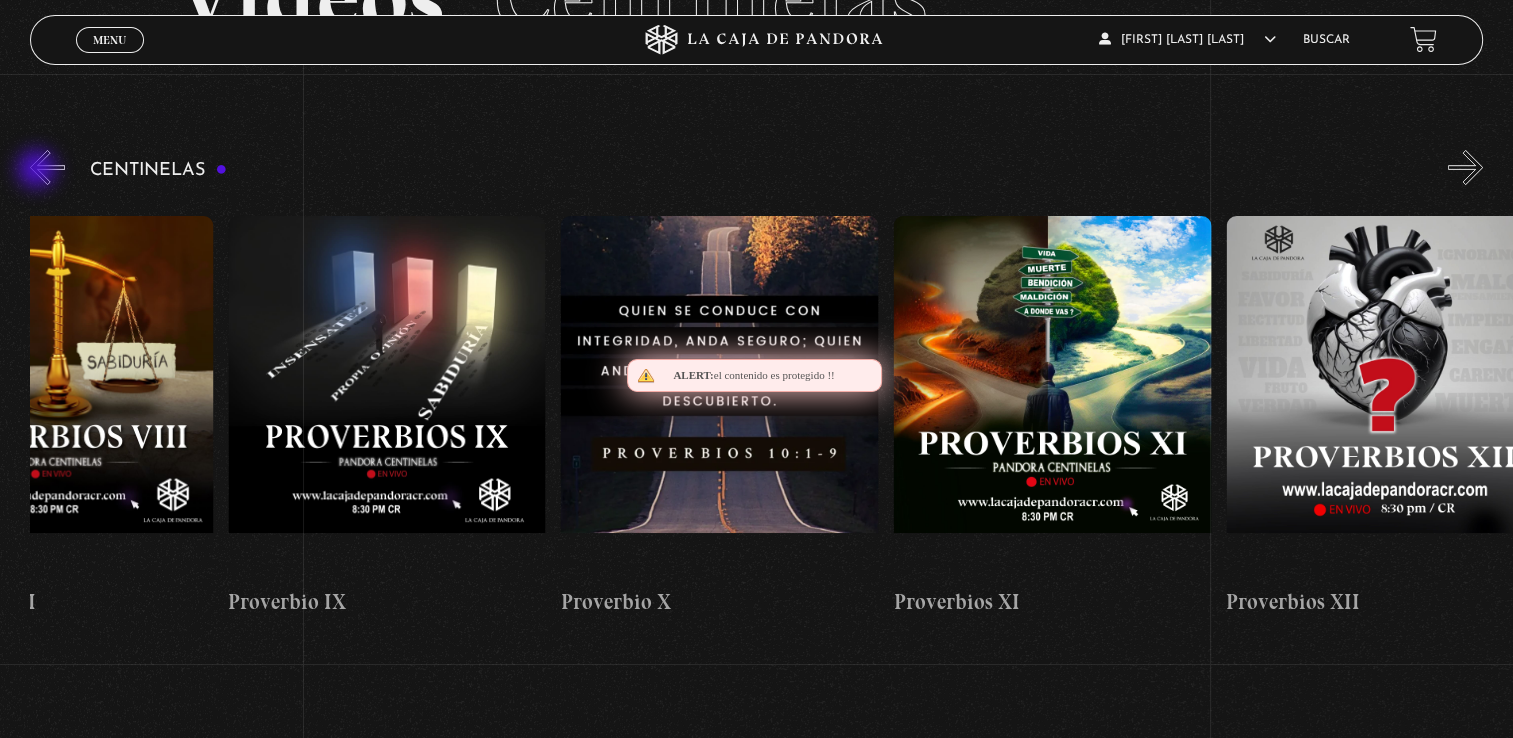 click on "«" at bounding box center [47, 167] 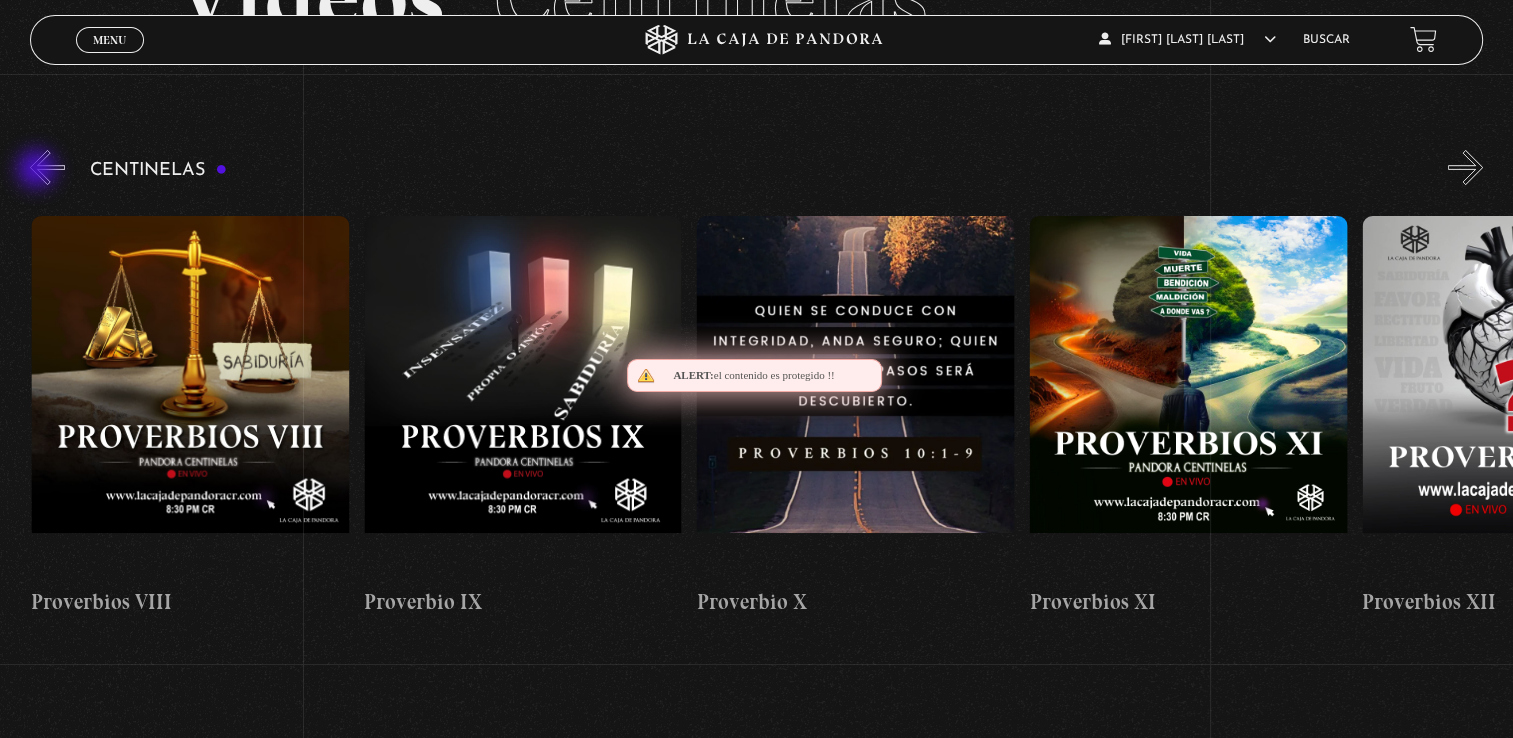 click on "«" at bounding box center [47, 167] 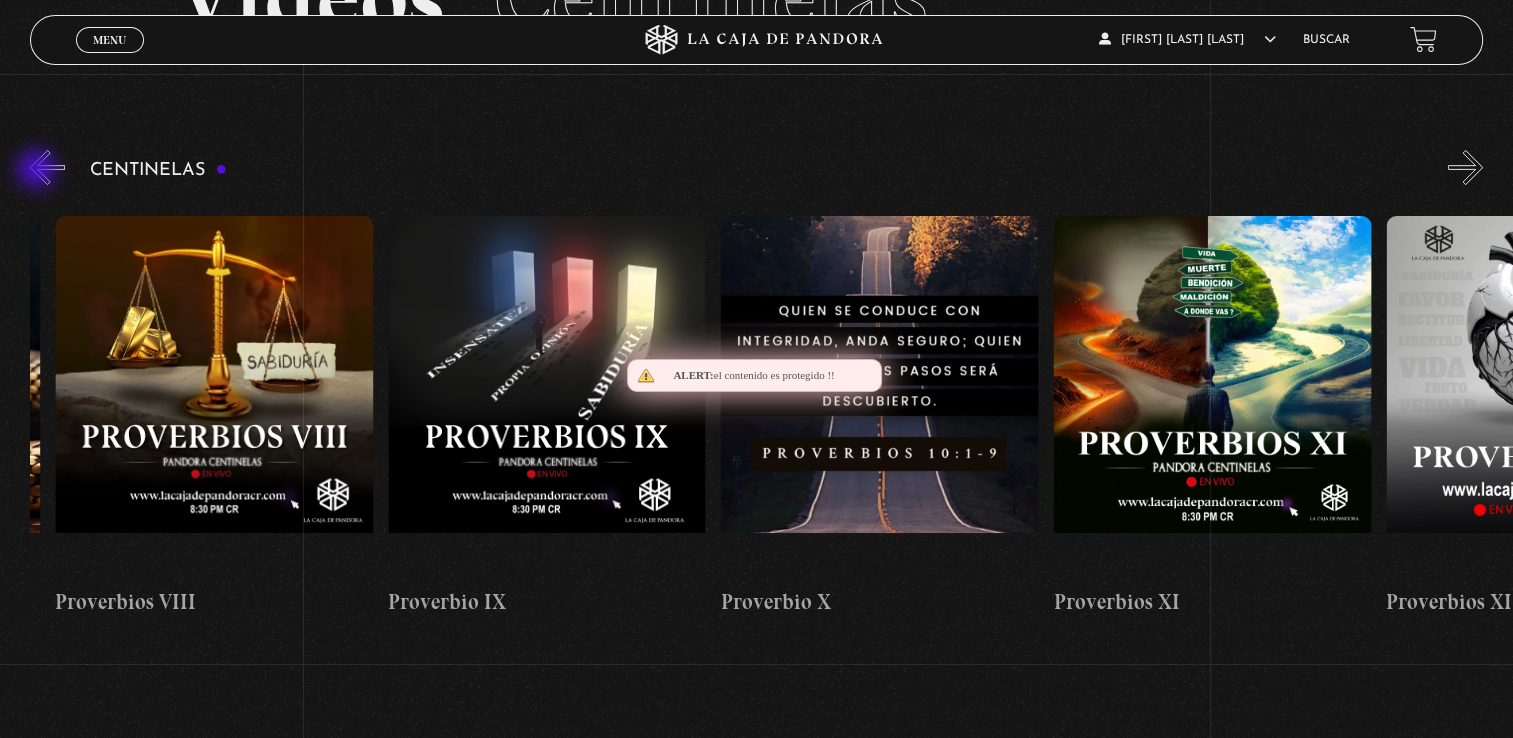 click on "«" at bounding box center [47, 167] 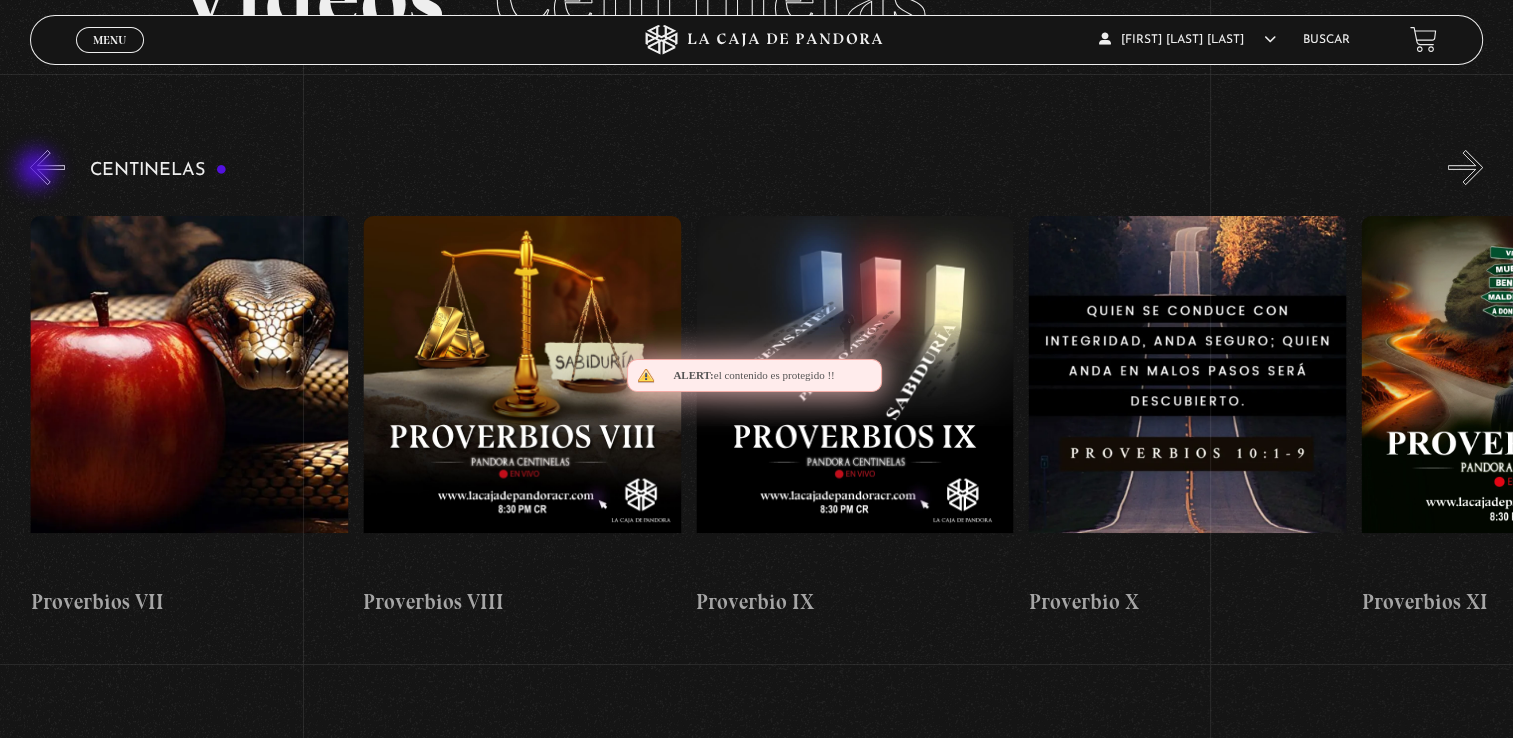 click on "«" at bounding box center [47, 167] 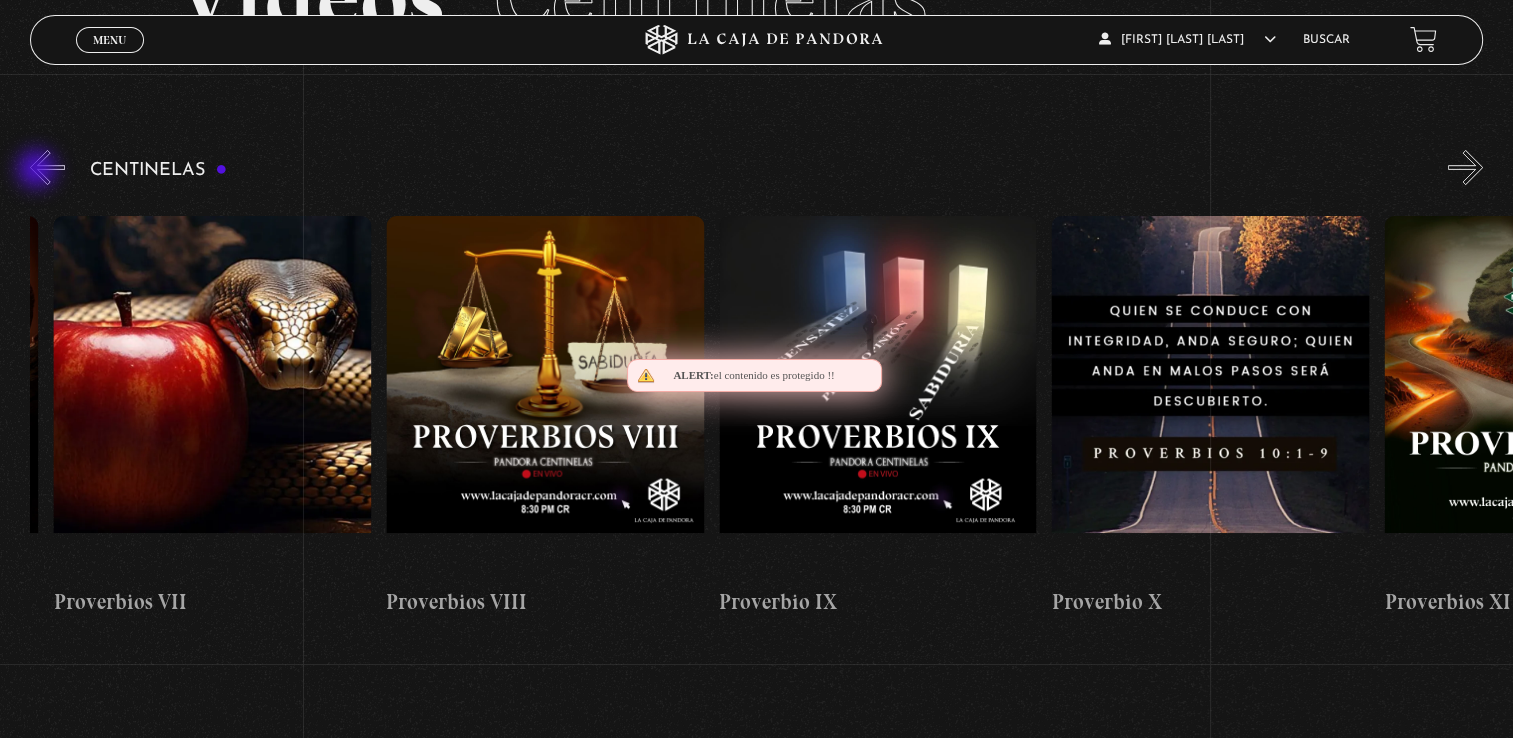 click on "«" at bounding box center (47, 167) 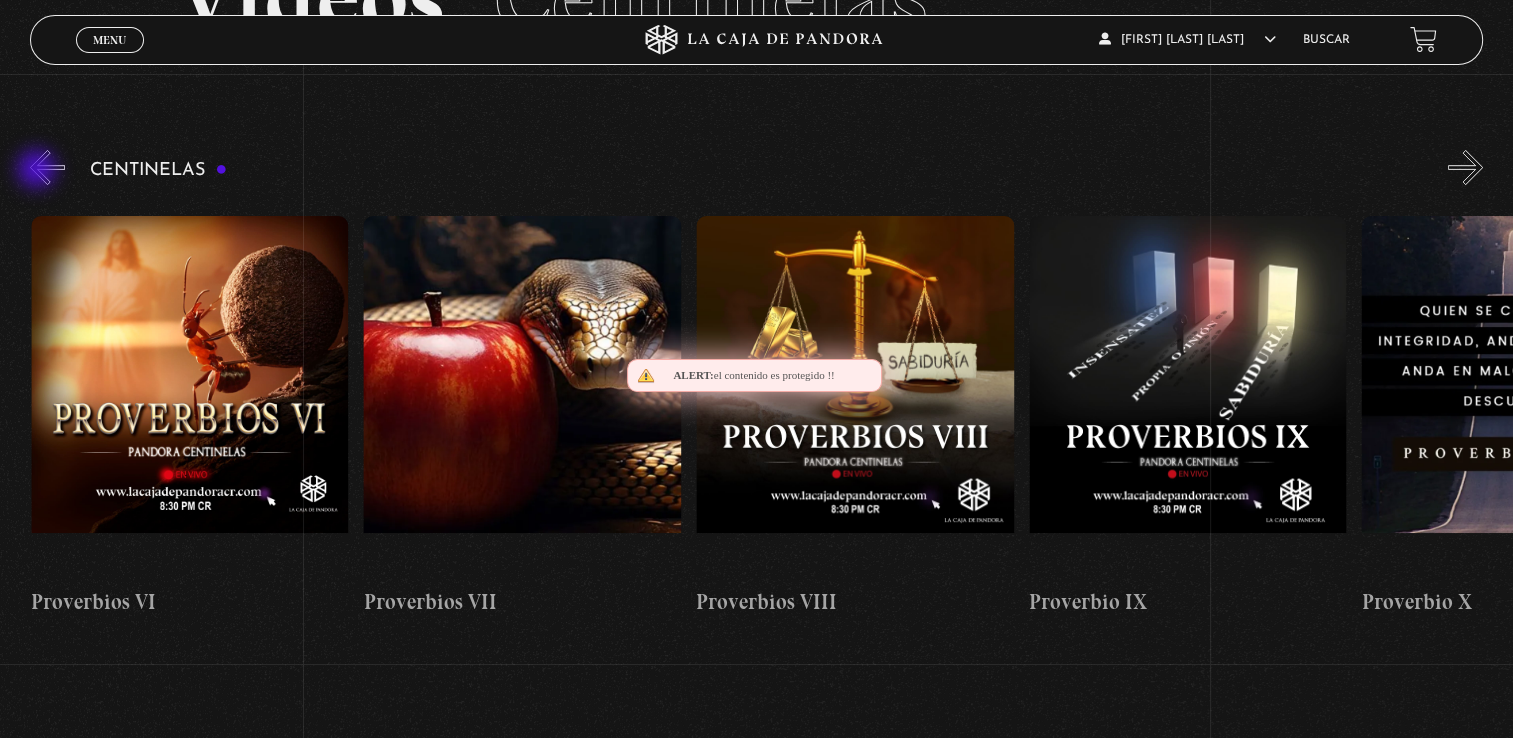 click on "«" at bounding box center [47, 167] 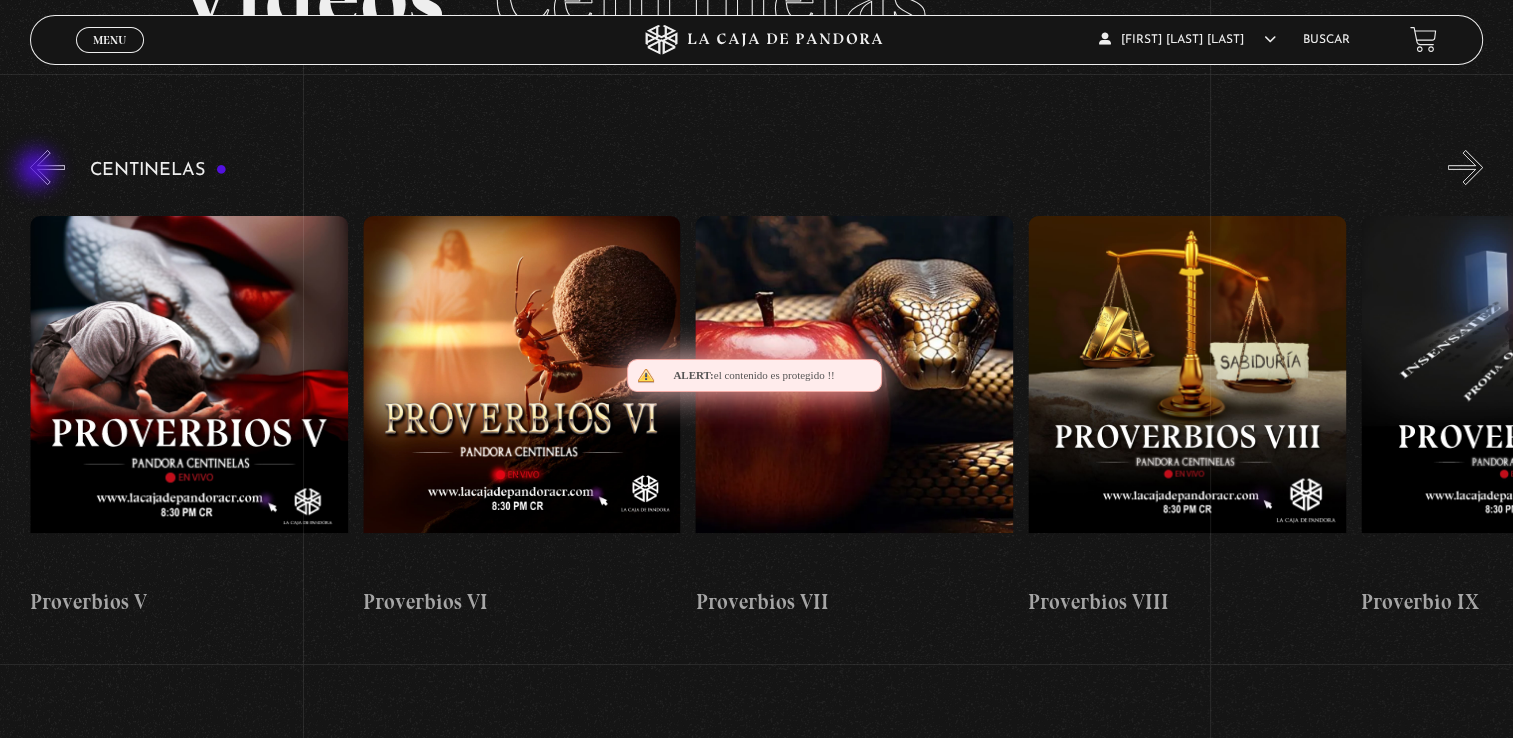 click on "«" at bounding box center [47, 167] 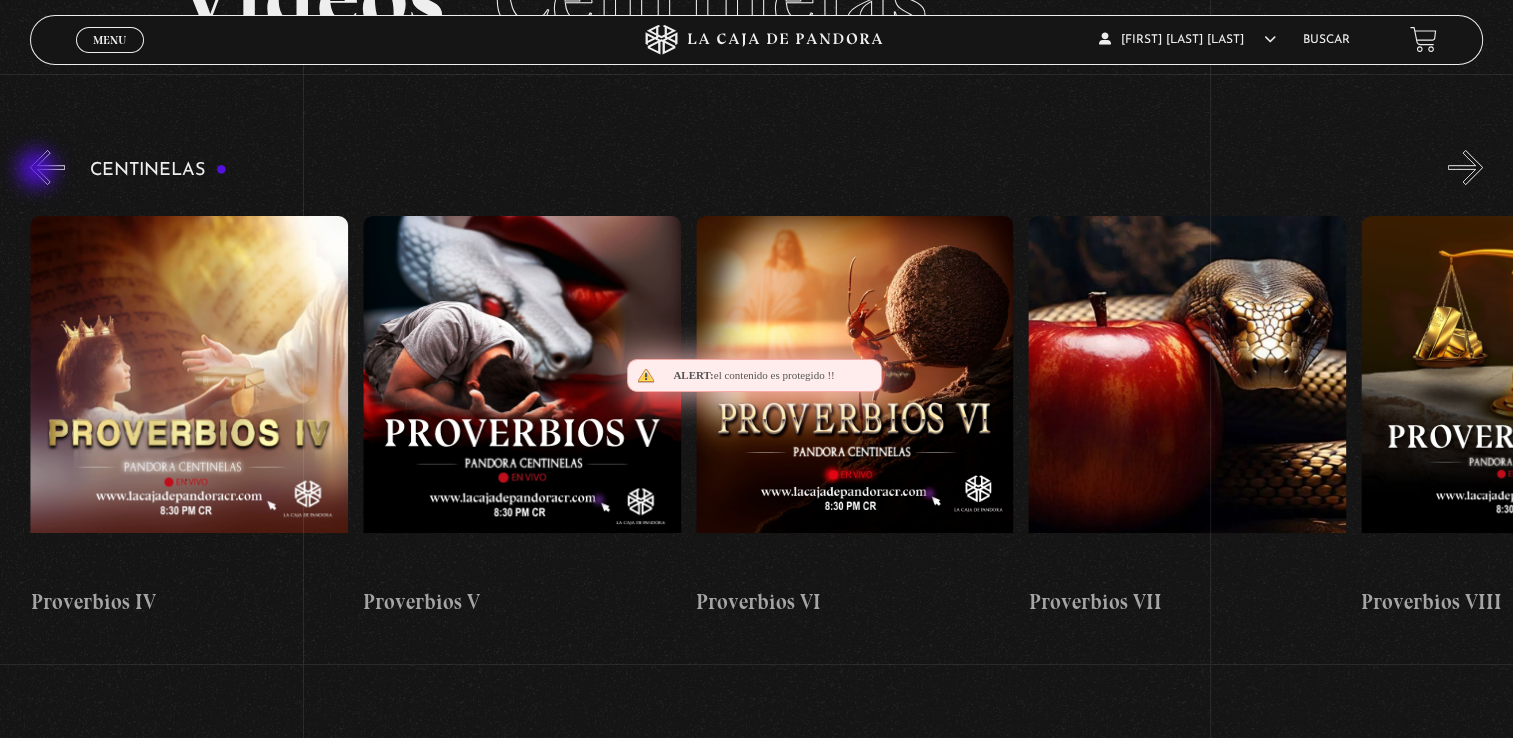 click on "«" at bounding box center [47, 167] 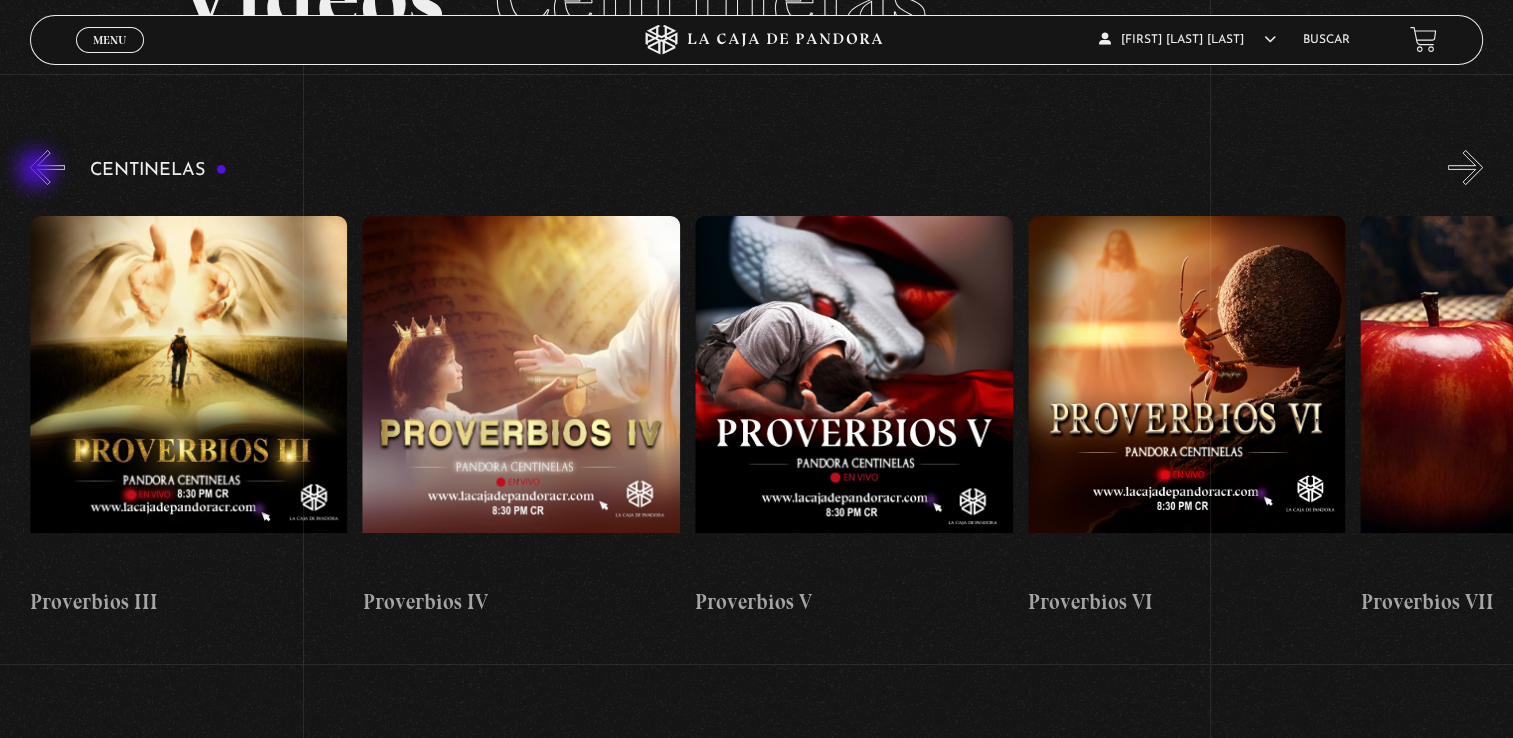 click on "«" at bounding box center [47, 167] 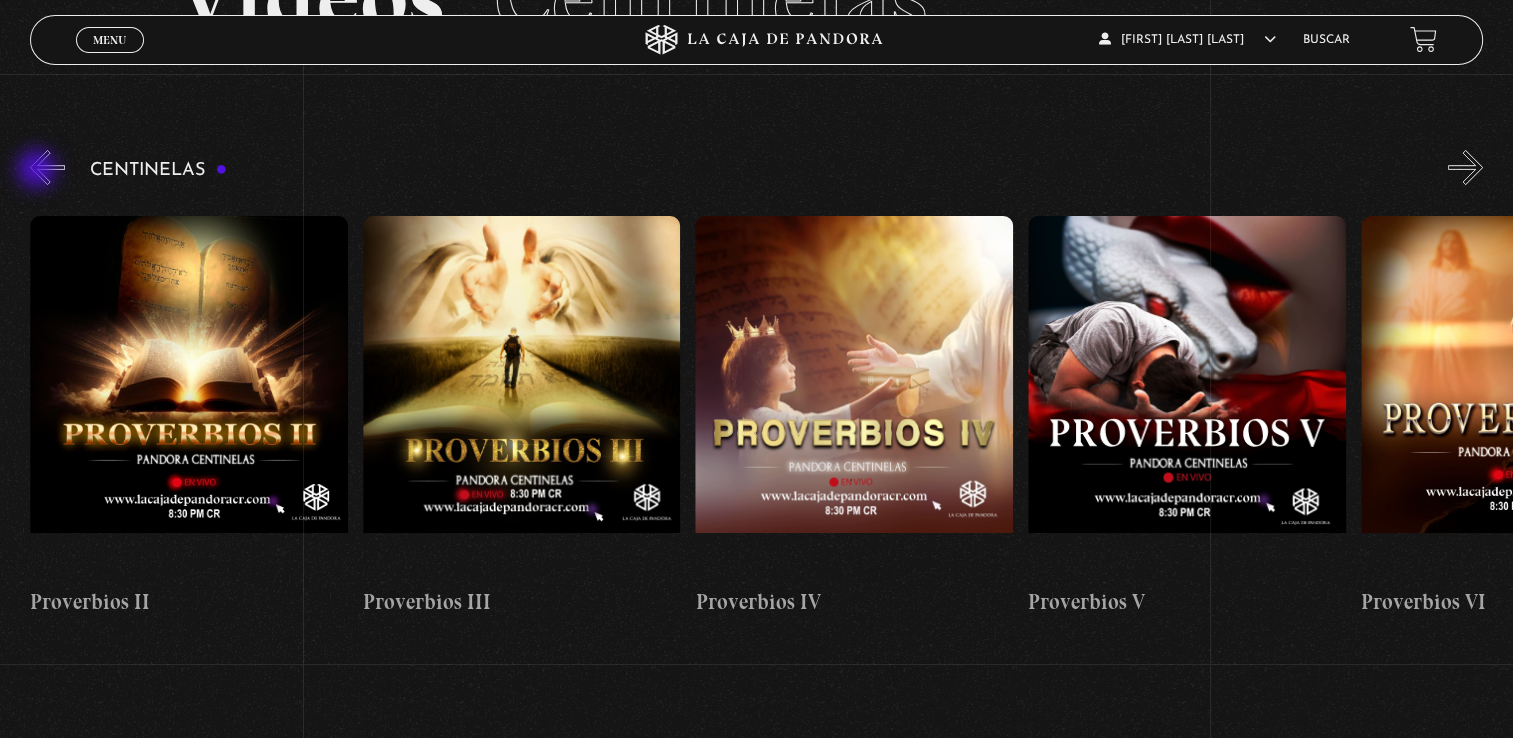 click on "«" at bounding box center (47, 167) 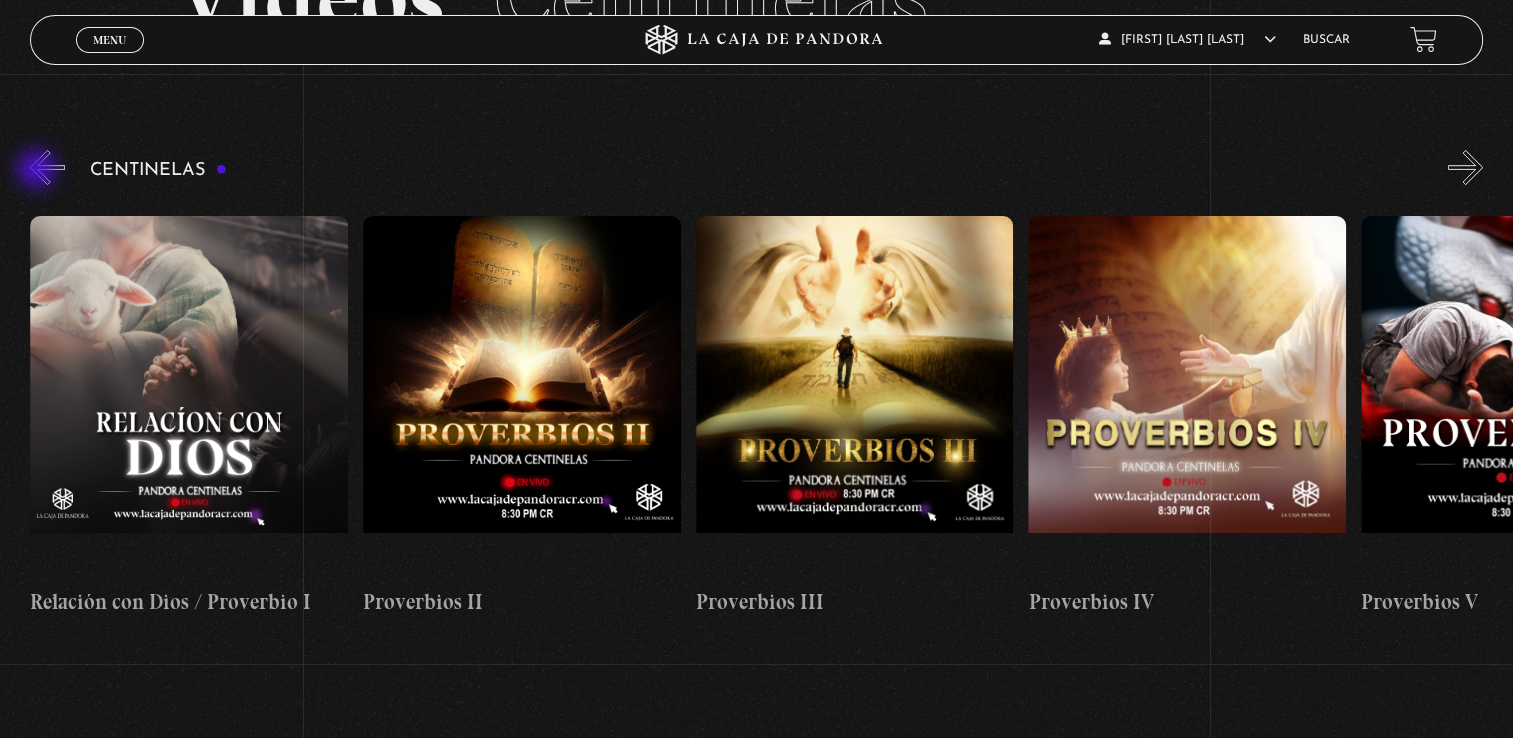 click on "«" at bounding box center (47, 167) 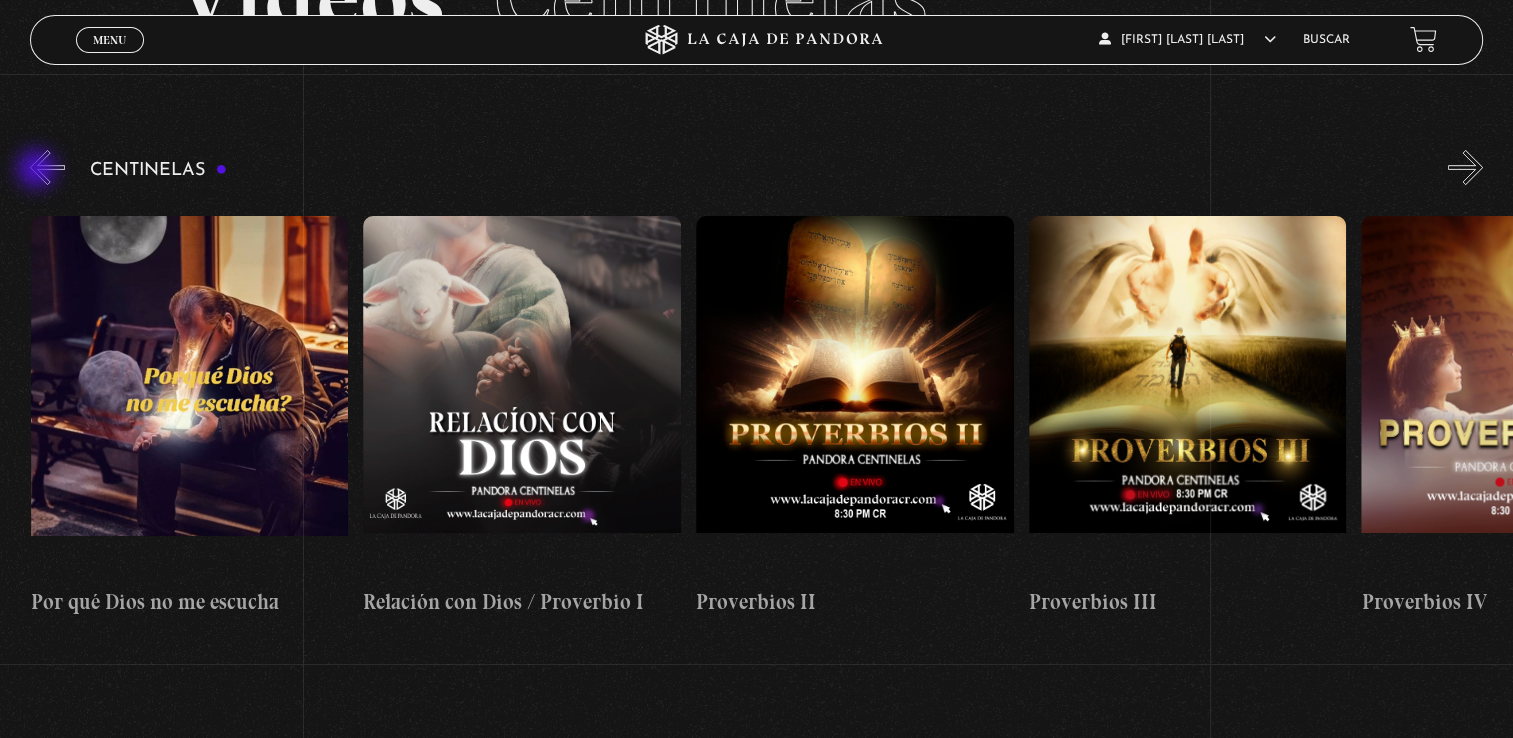 click on "«" at bounding box center (47, 167) 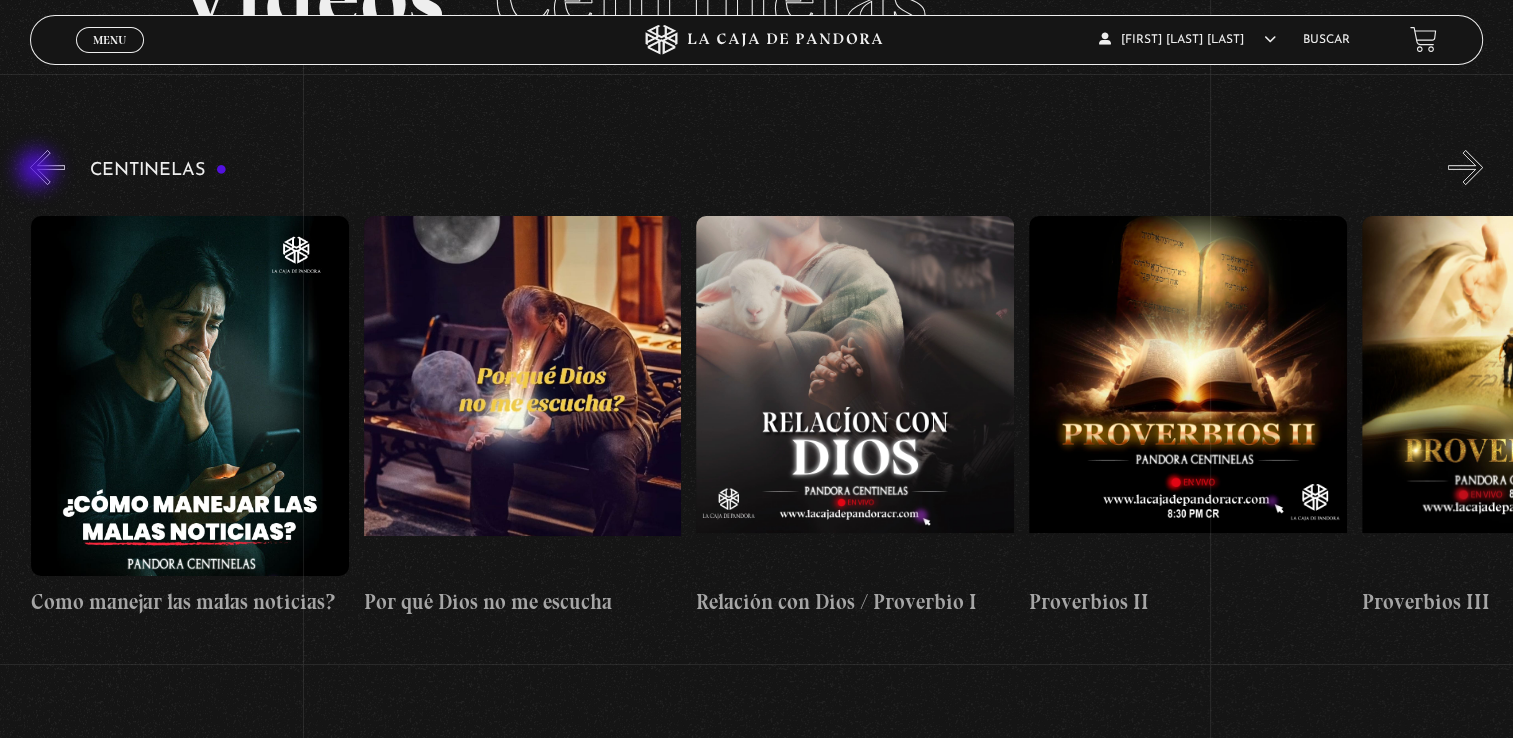 click on "«" at bounding box center (47, 167) 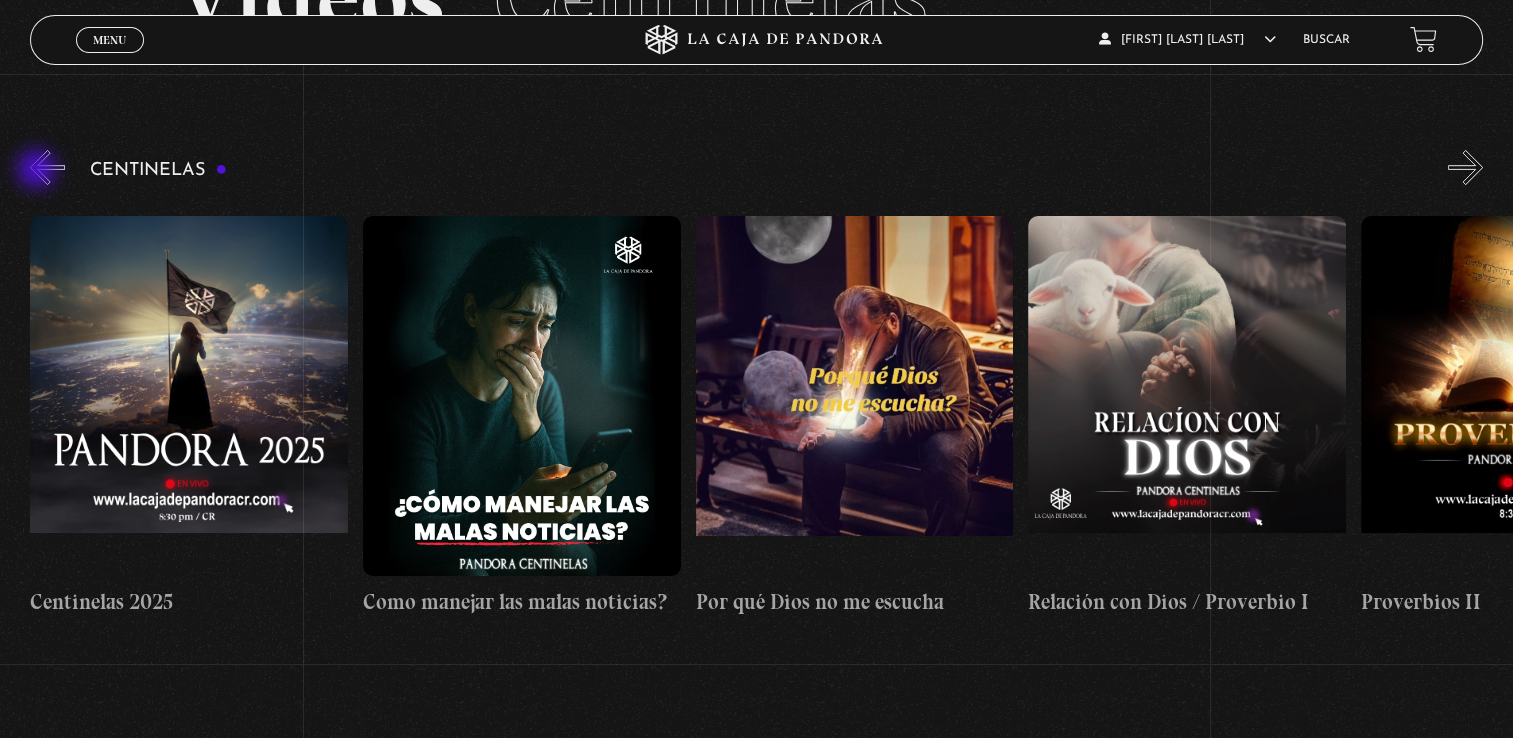 scroll, scrollTop: 0, scrollLeft: 0, axis: both 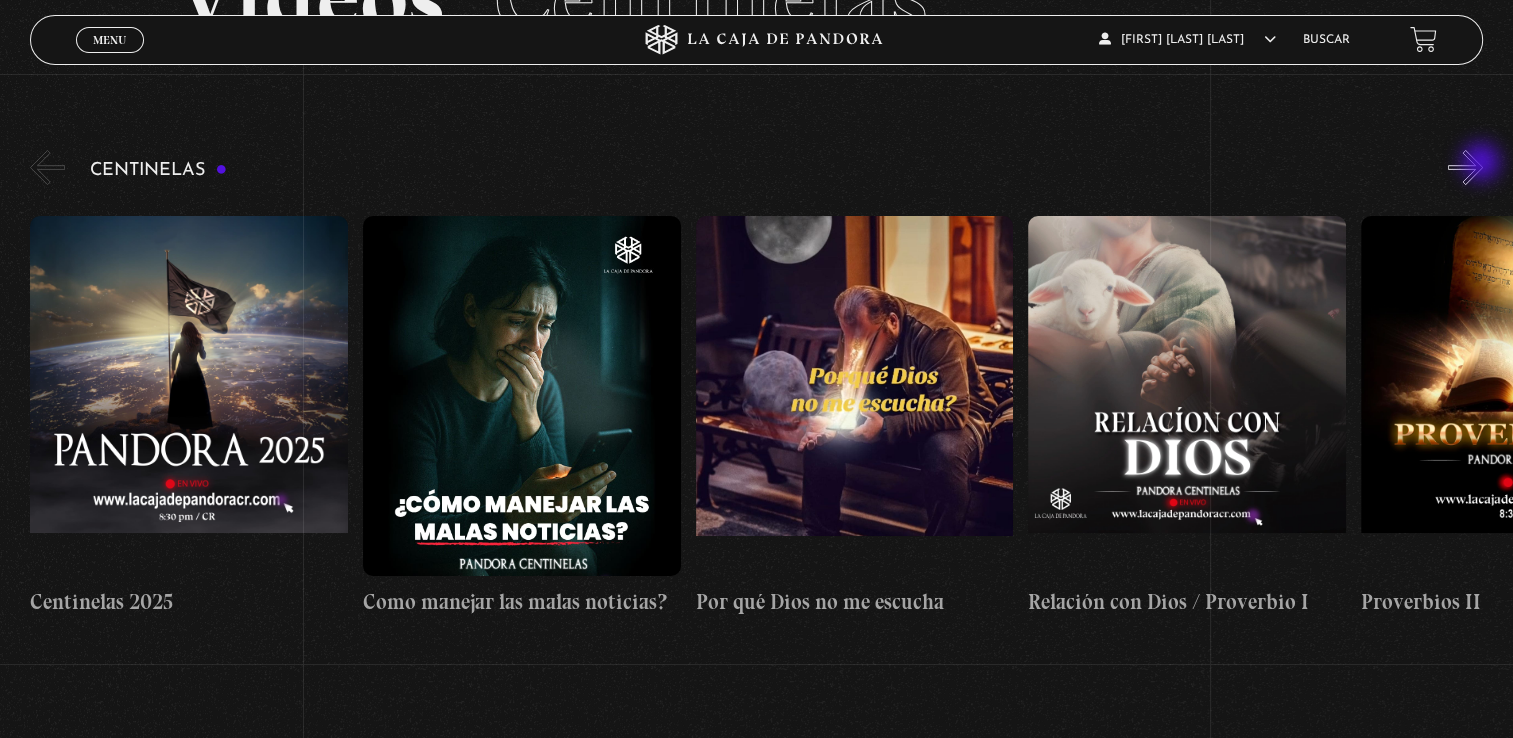 click on "»" at bounding box center [1465, 167] 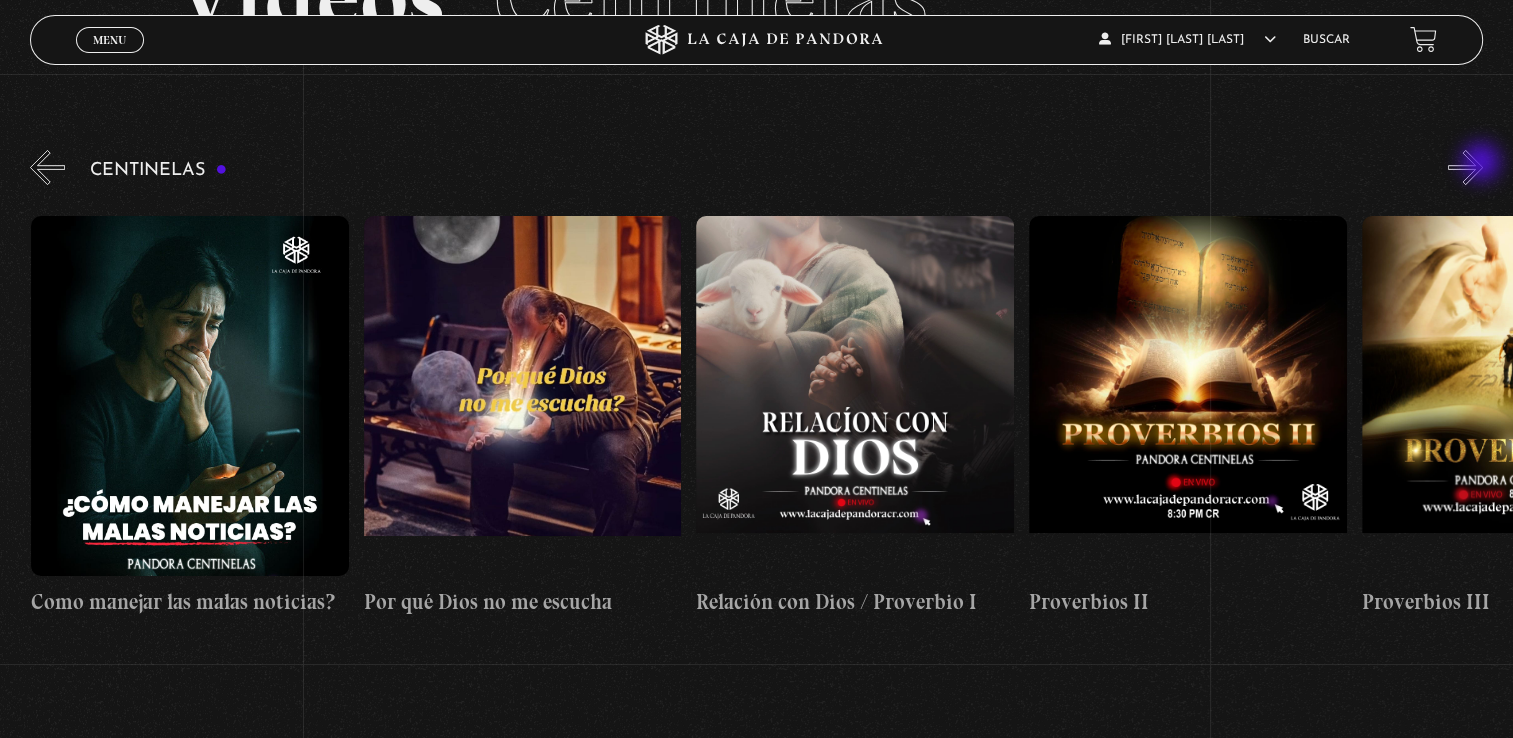 scroll, scrollTop: 0, scrollLeft: 332, axis: horizontal 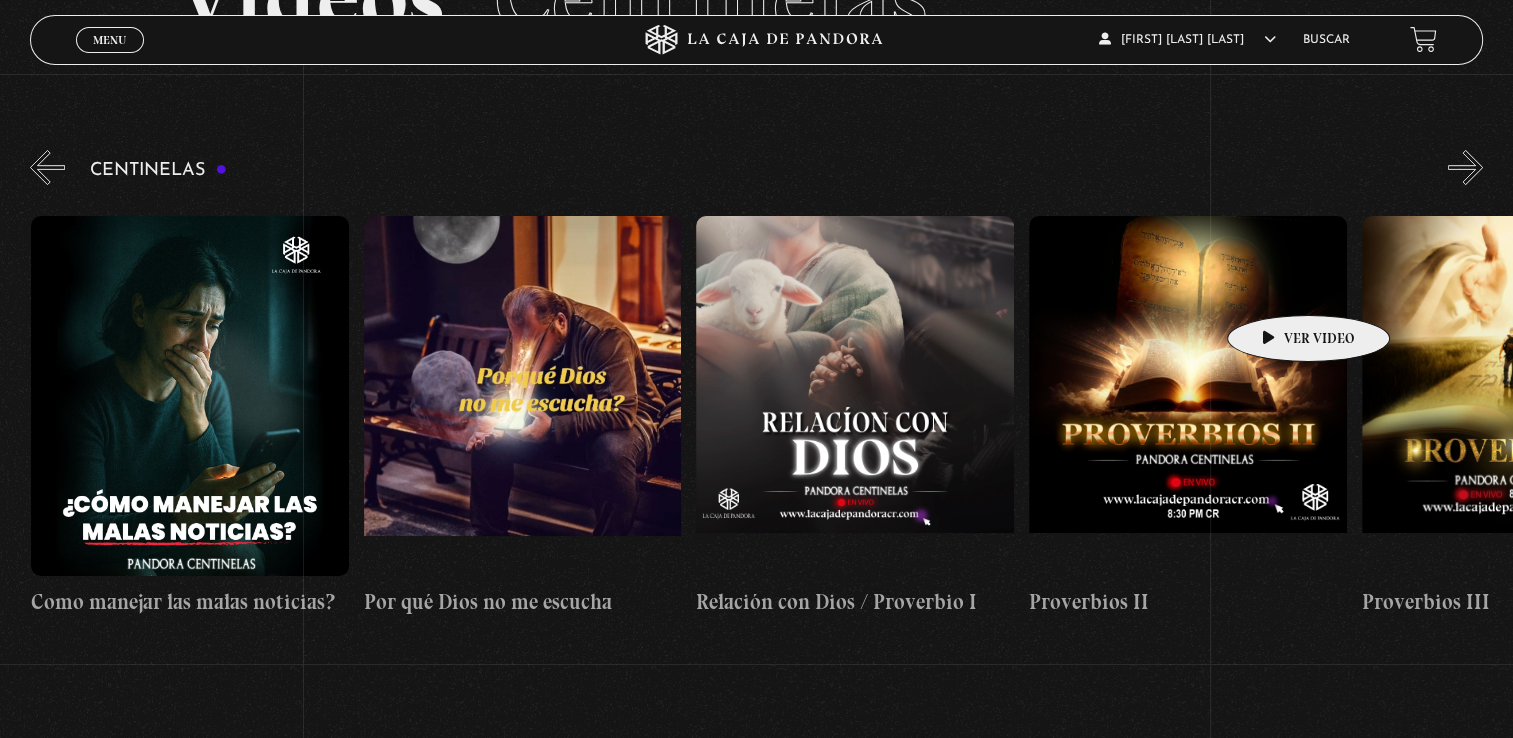 click at bounding box center (1188, 396) 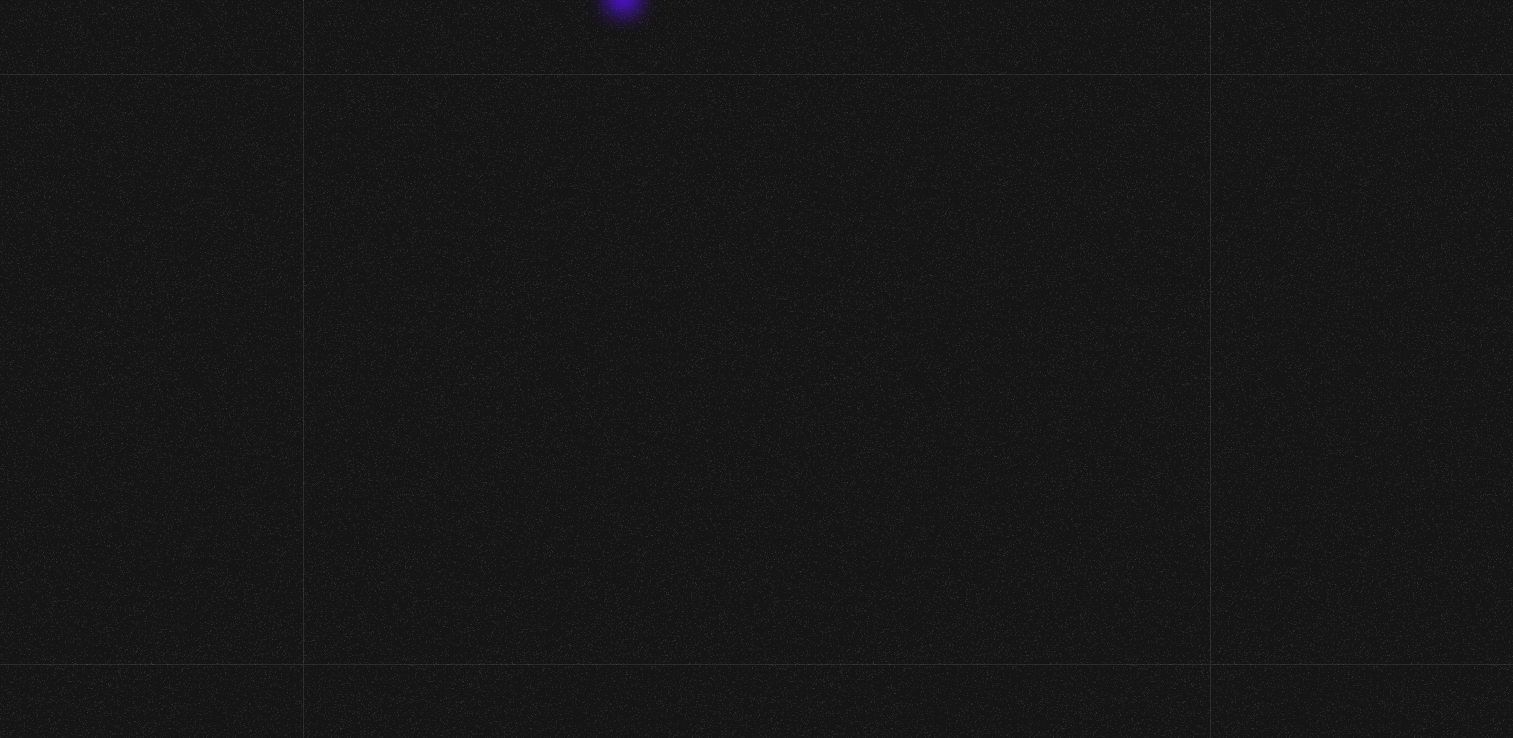 scroll, scrollTop: 0, scrollLeft: 0, axis: both 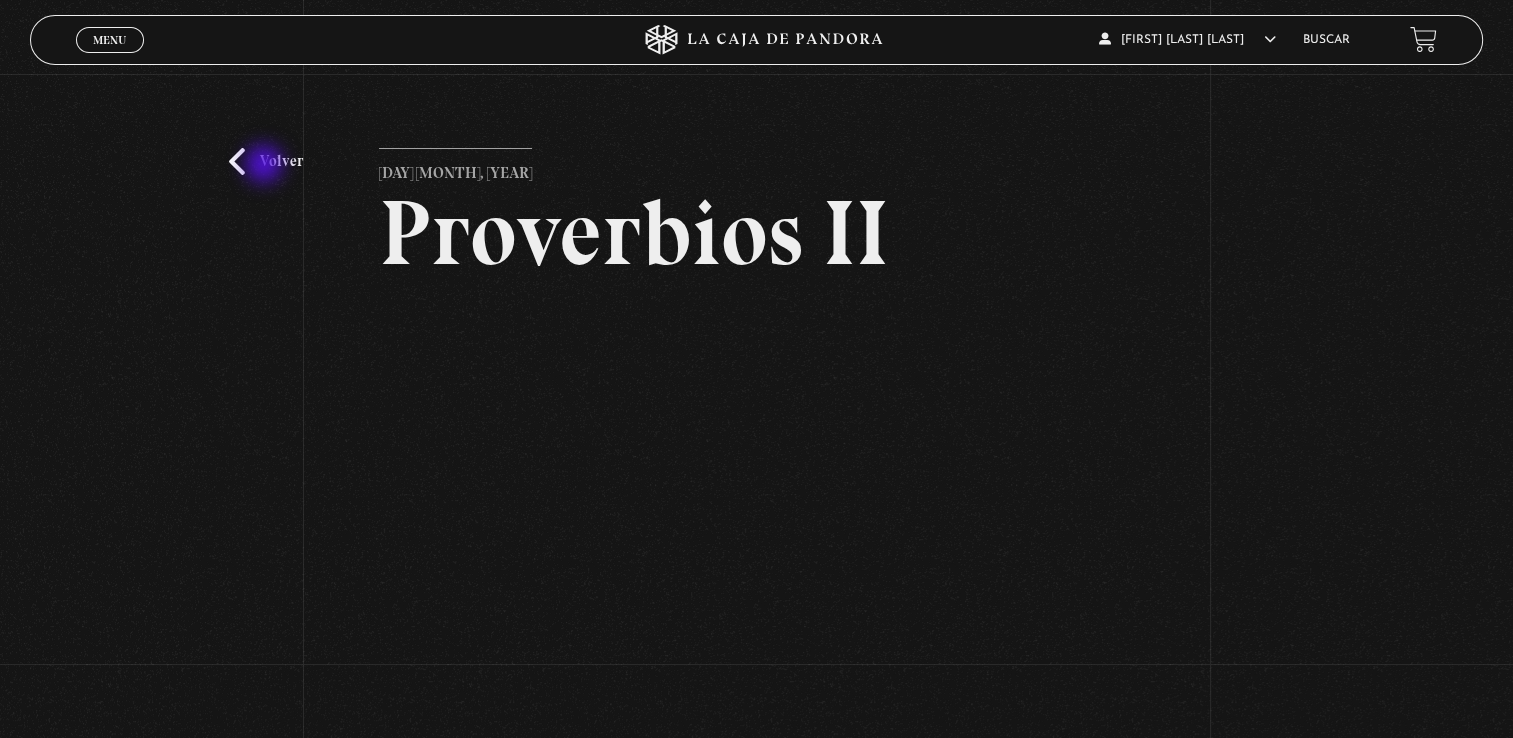 click on "Volver" at bounding box center [266, 161] 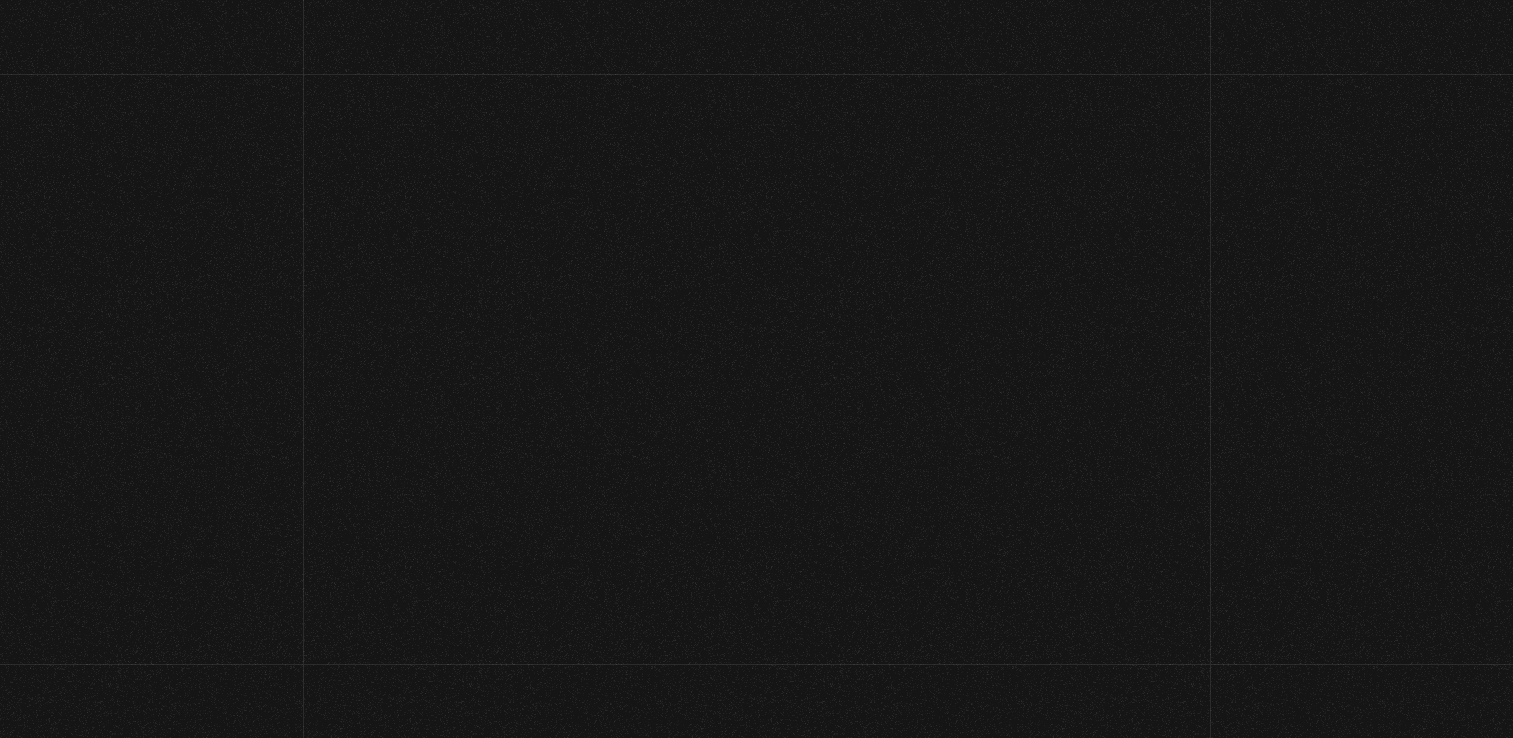 scroll, scrollTop: 184, scrollLeft: 0, axis: vertical 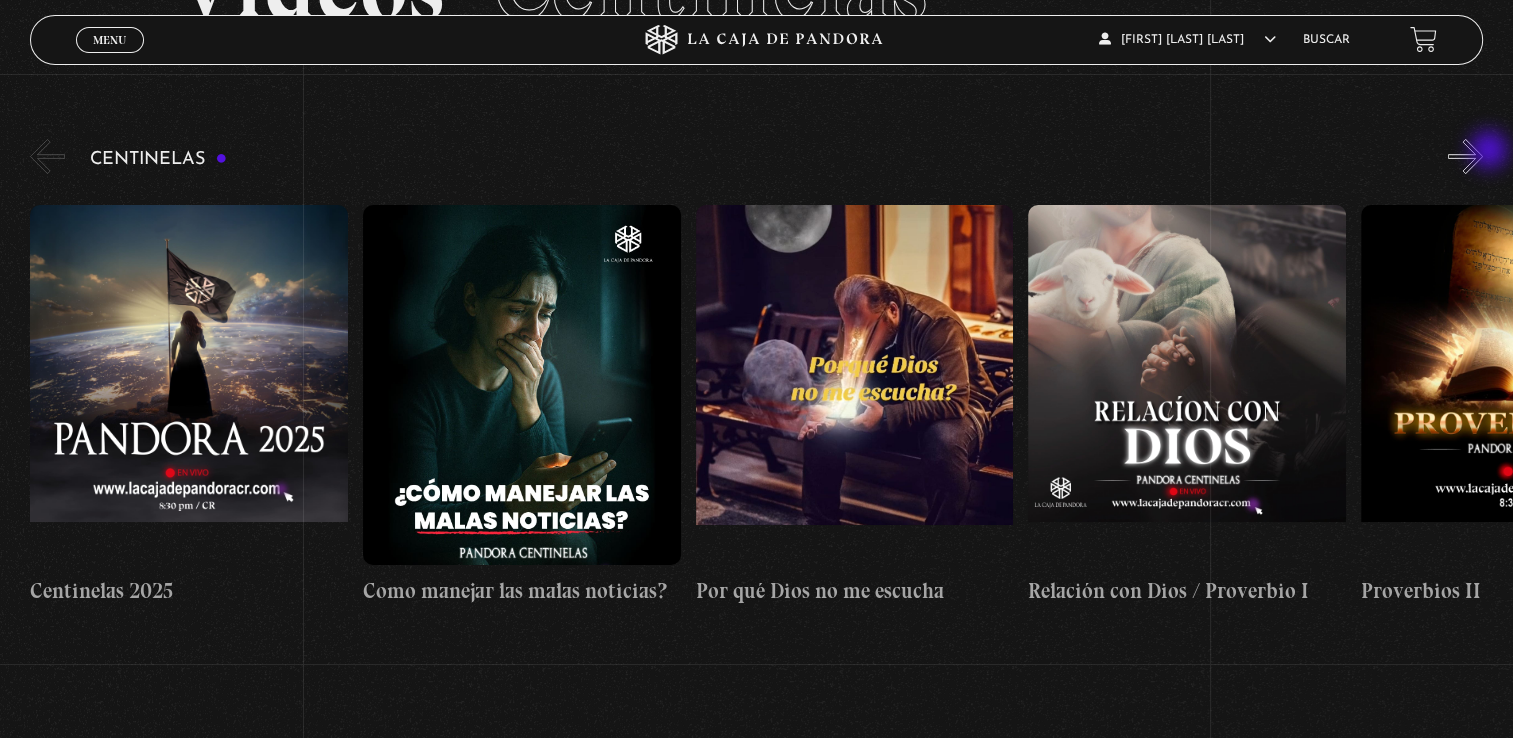 click on "»" at bounding box center (1465, 156) 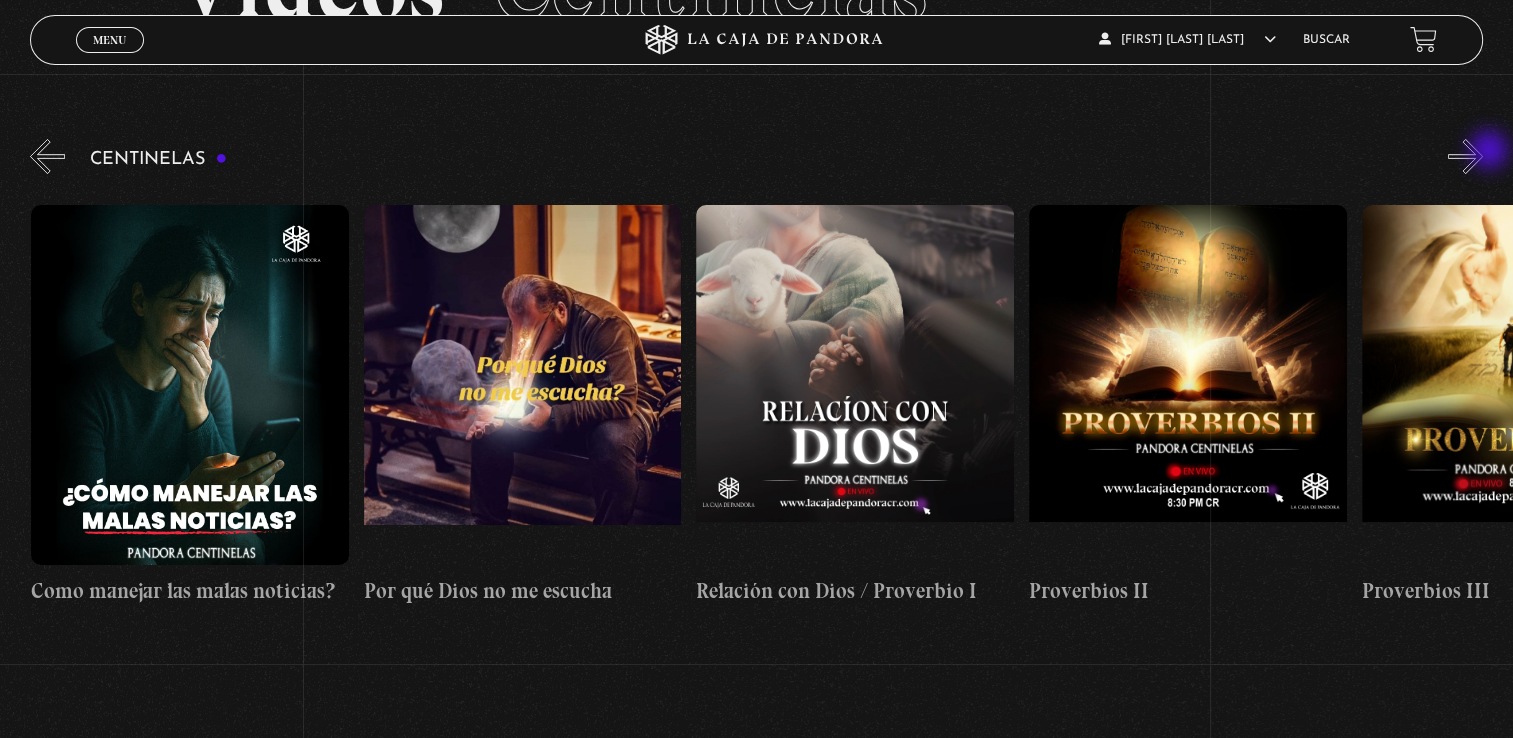 click on "»" at bounding box center [1465, 156] 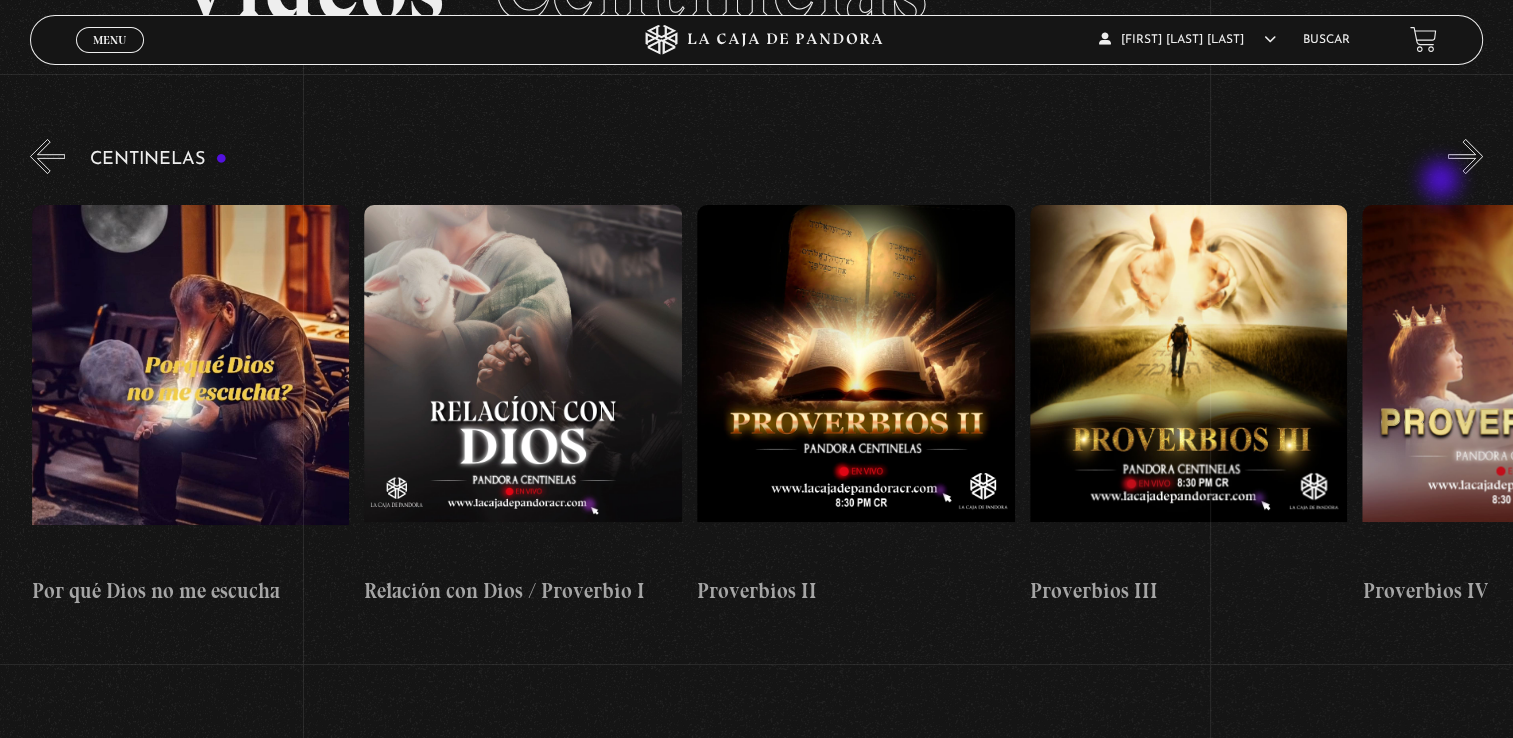 scroll, scrollTop: 0, scrollLeft: 665, axis: horizontal 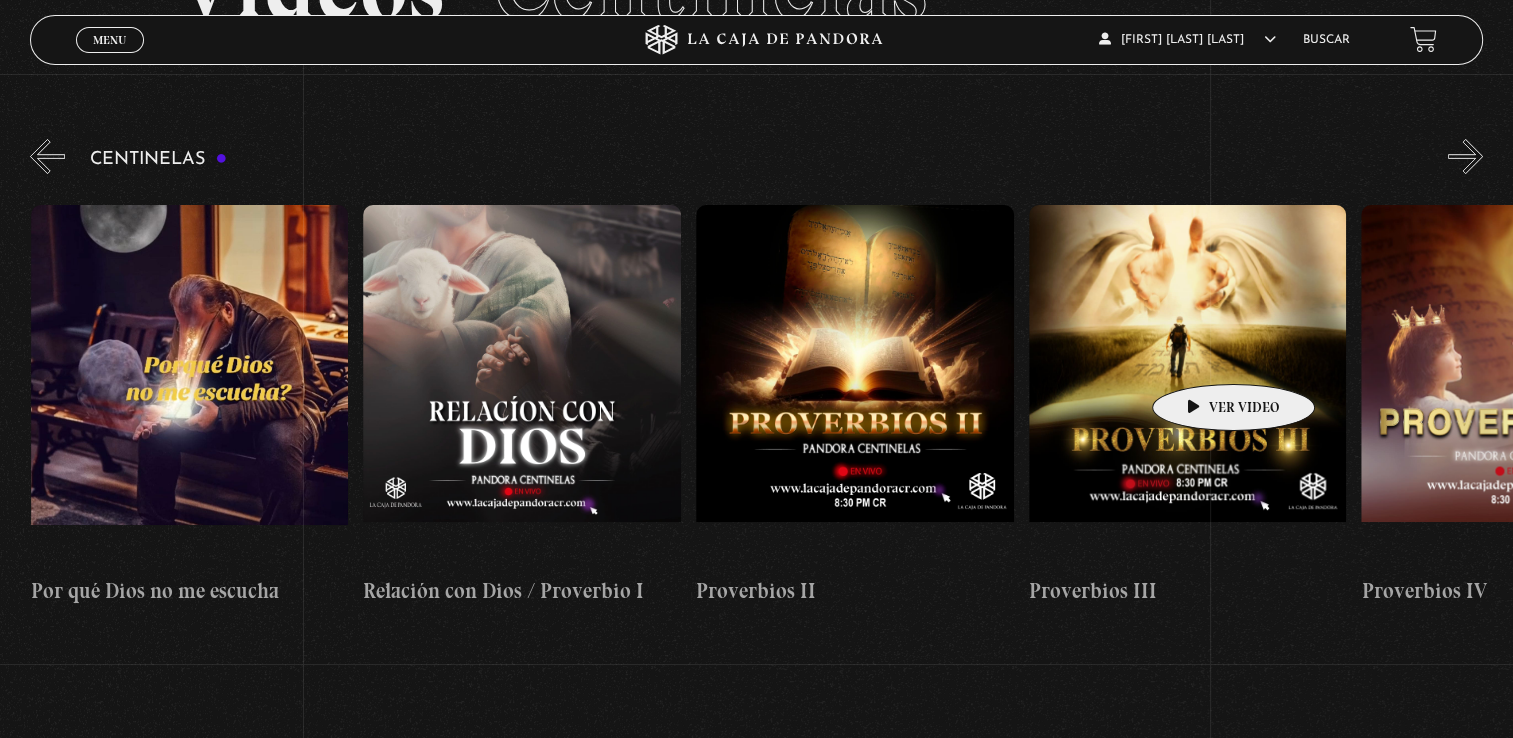 click at bounding box center (1188, 385) 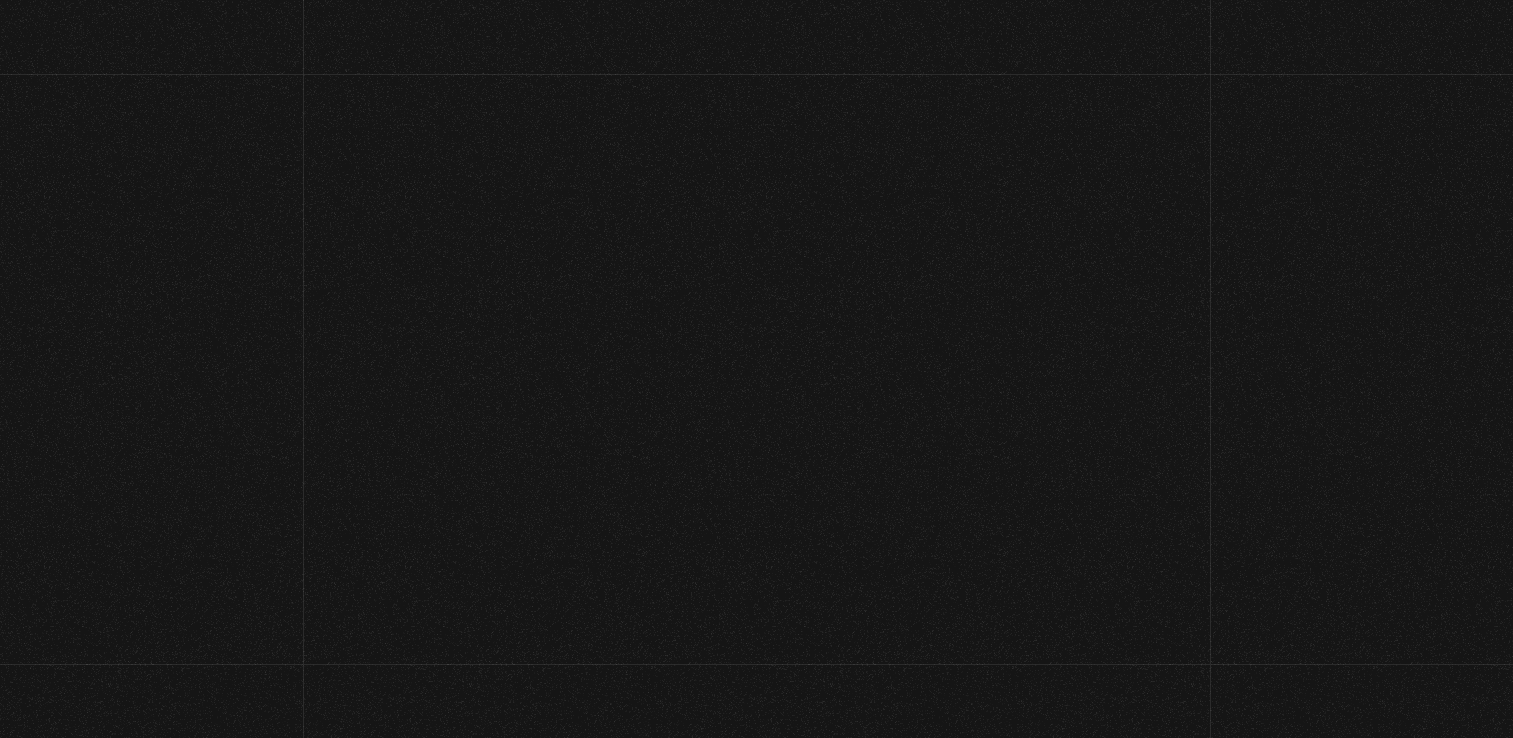 scroll, scrollTop: 0, scrollLeft: 0, axis: both 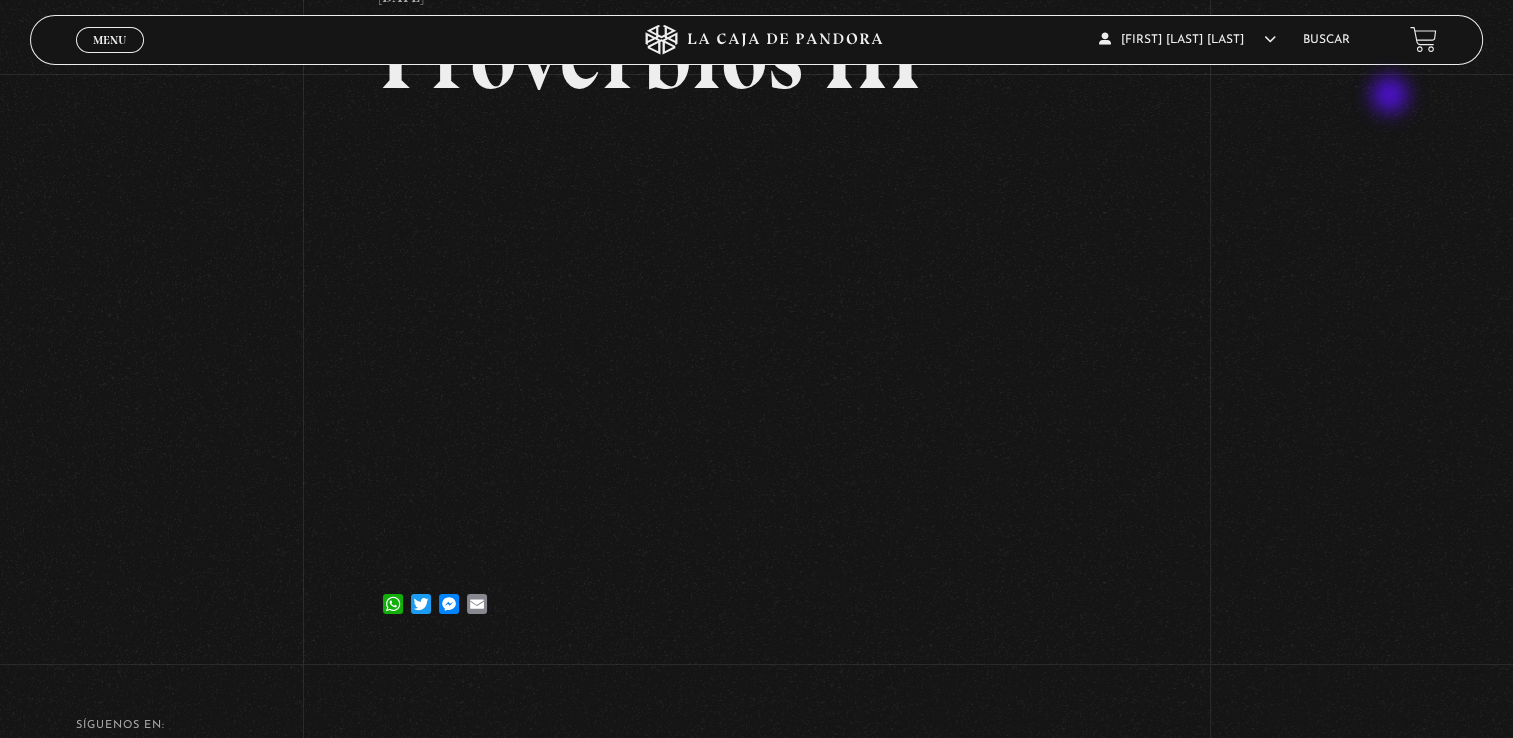click on "Volver
[DATE]
Proverbios III
WhatsApp Twitter Messenger Email" at bounding box center (756, 274) 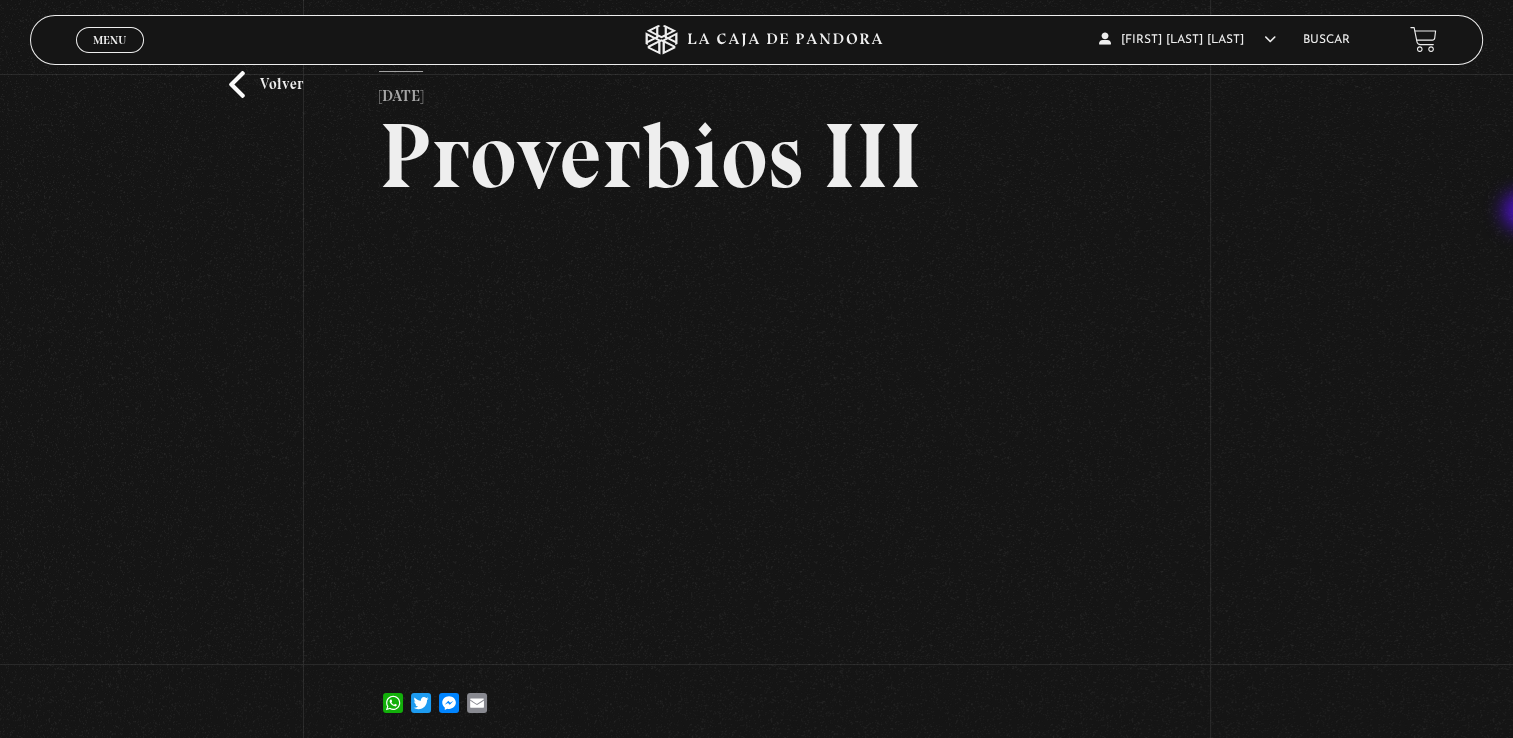 scroll, scrollTop: 76, scrollLeft: 0, axis: vertical 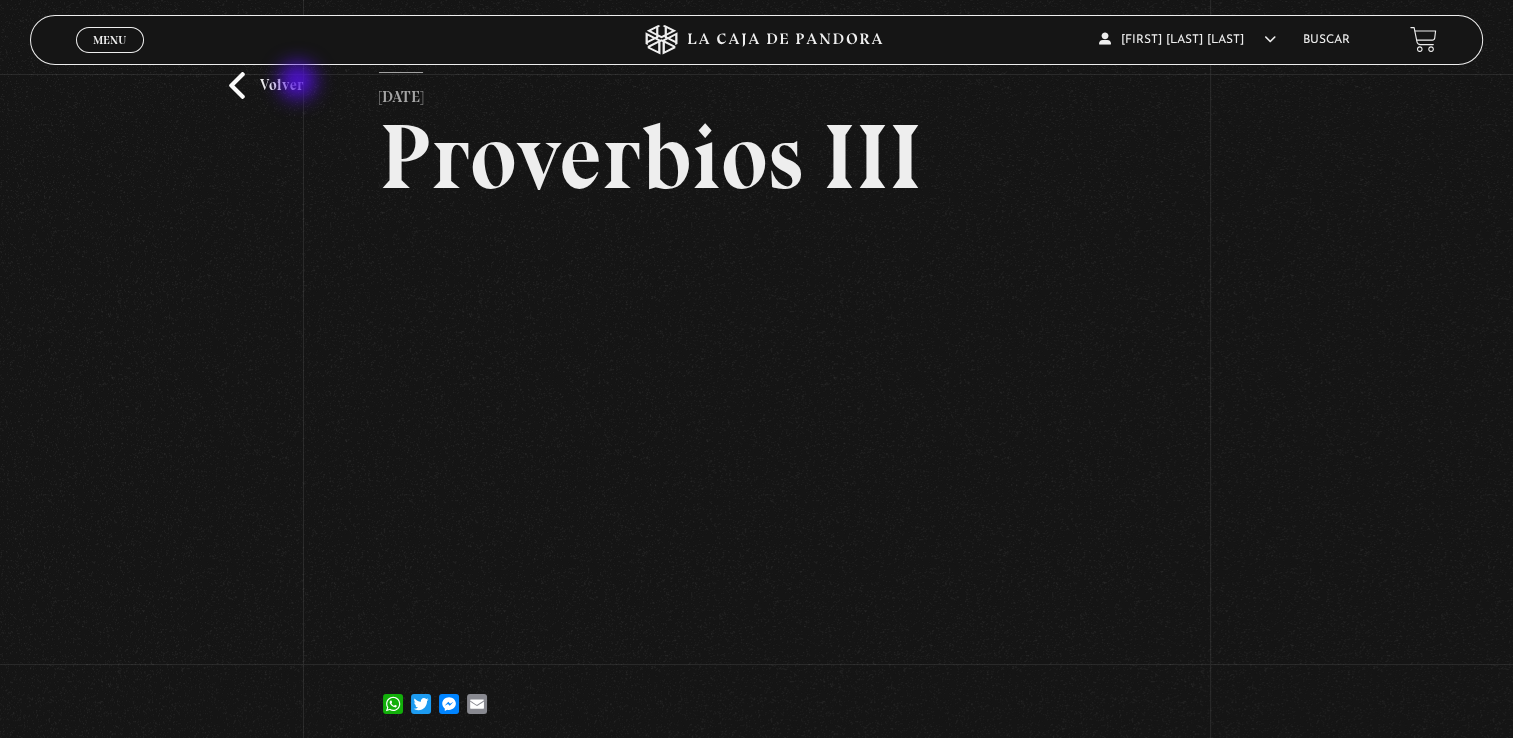 click on "Volver" at bounding box center [266, 85] 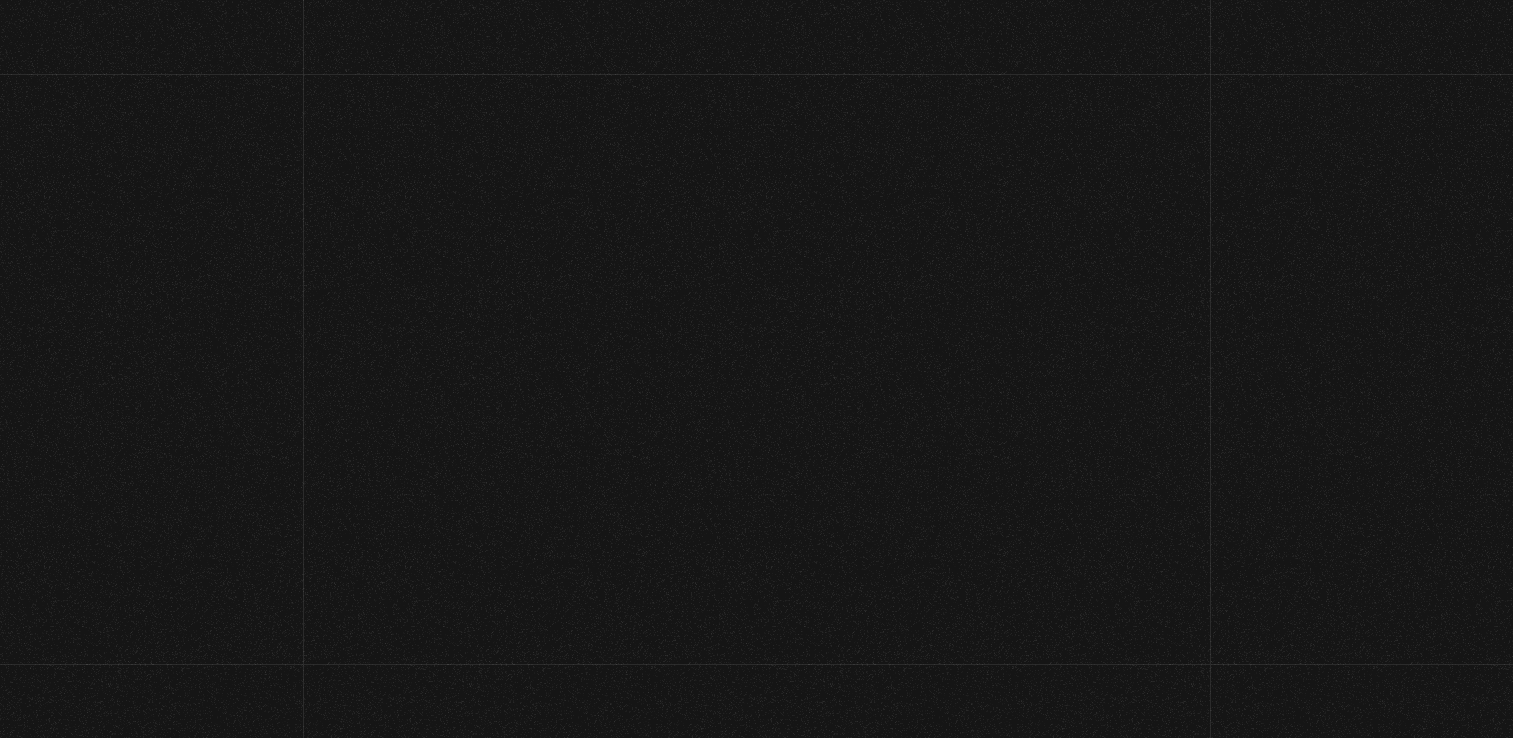 scroll, scrollTop: 194, scrollLeft: 0, axis: vertical 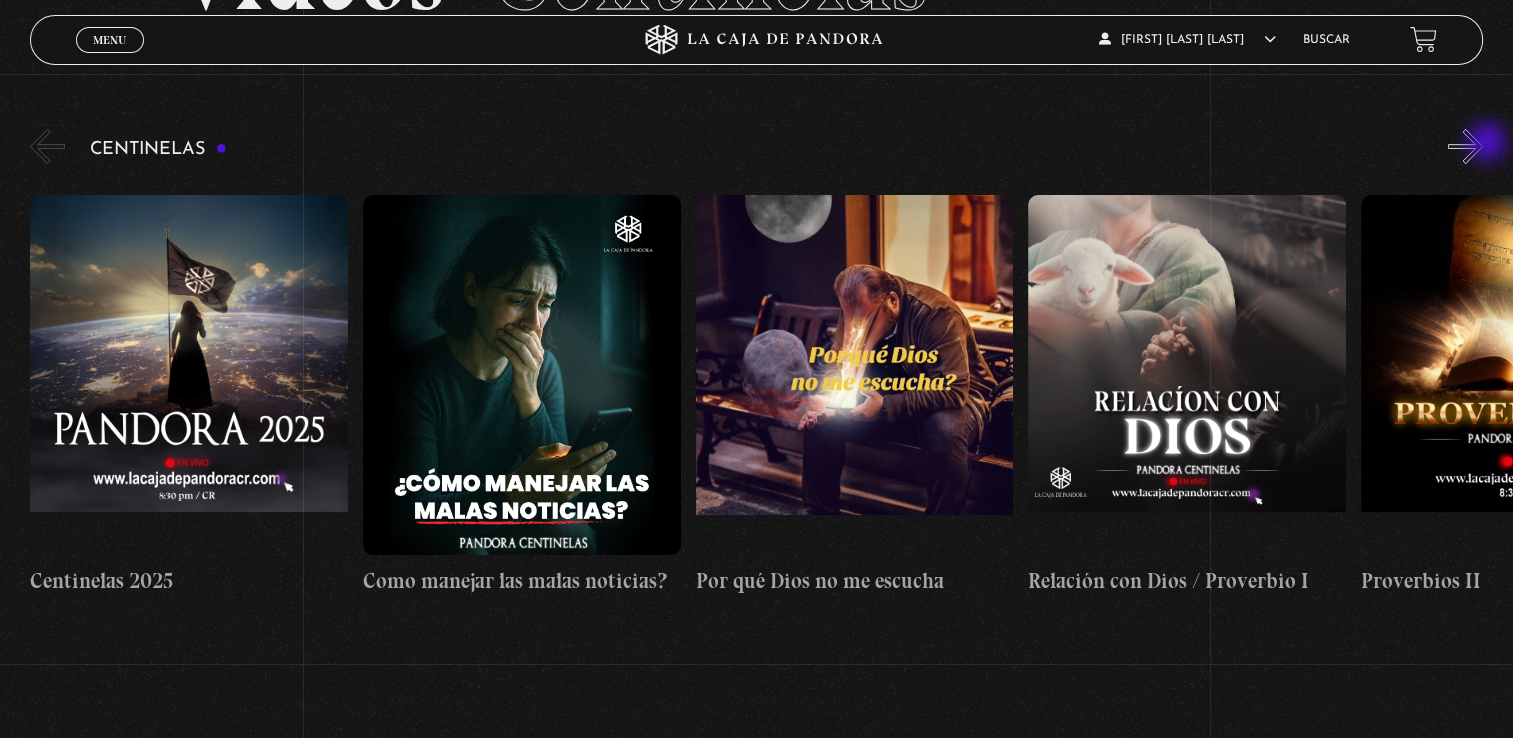 click on "»" at bounding box center (1465, 146) 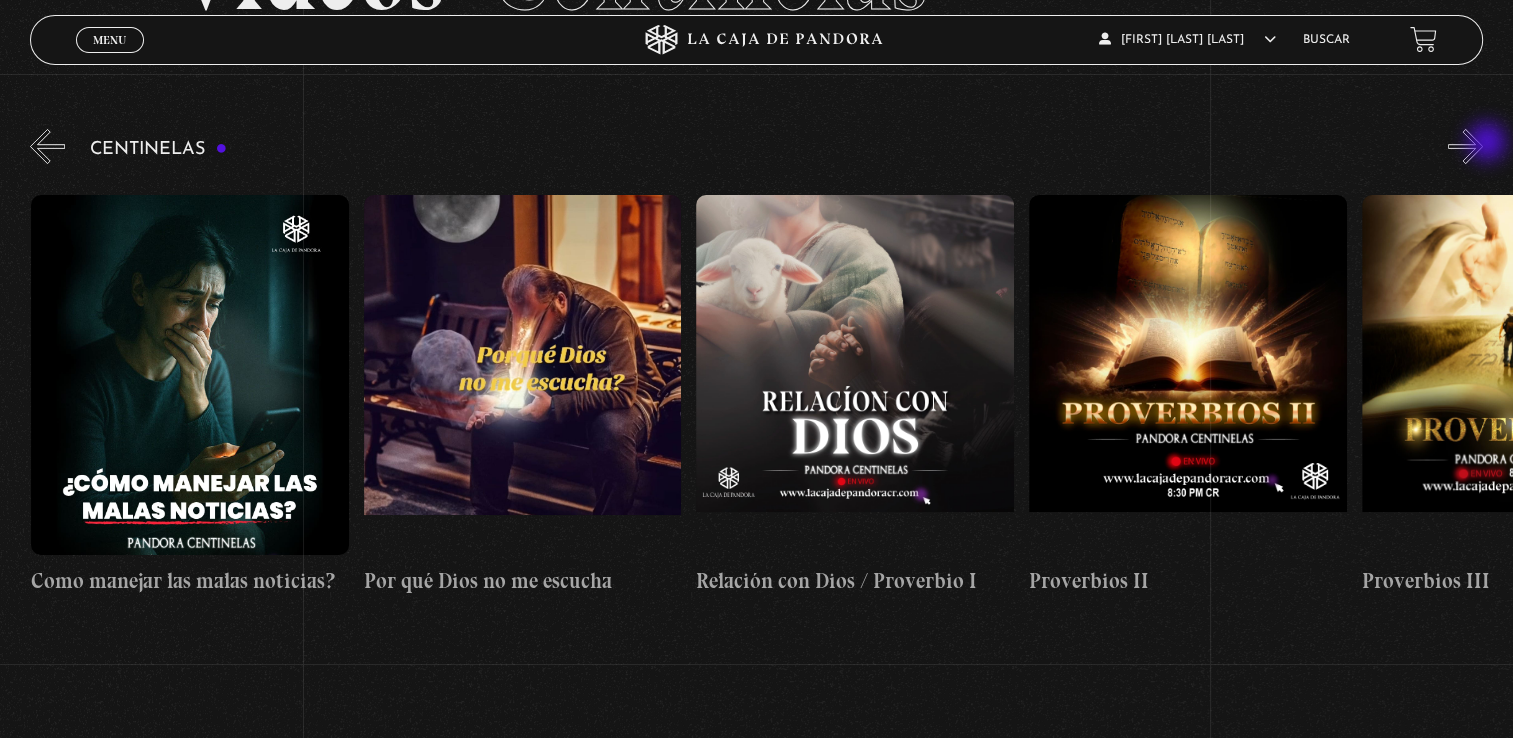 click on "»" at bounding box center [1465, 146] 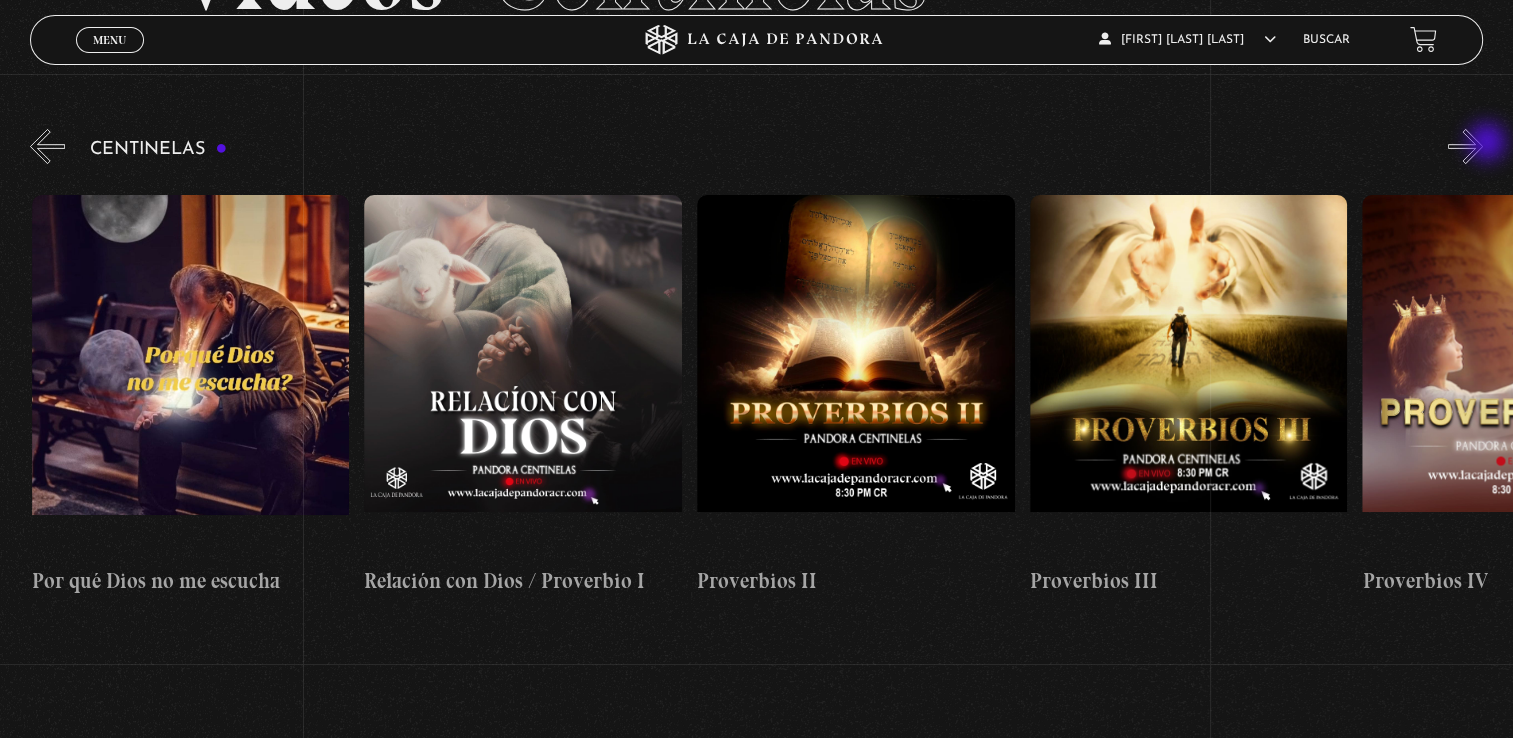 scroll, scrollTop: 0, scrollLeft: 665, axis: horizontal 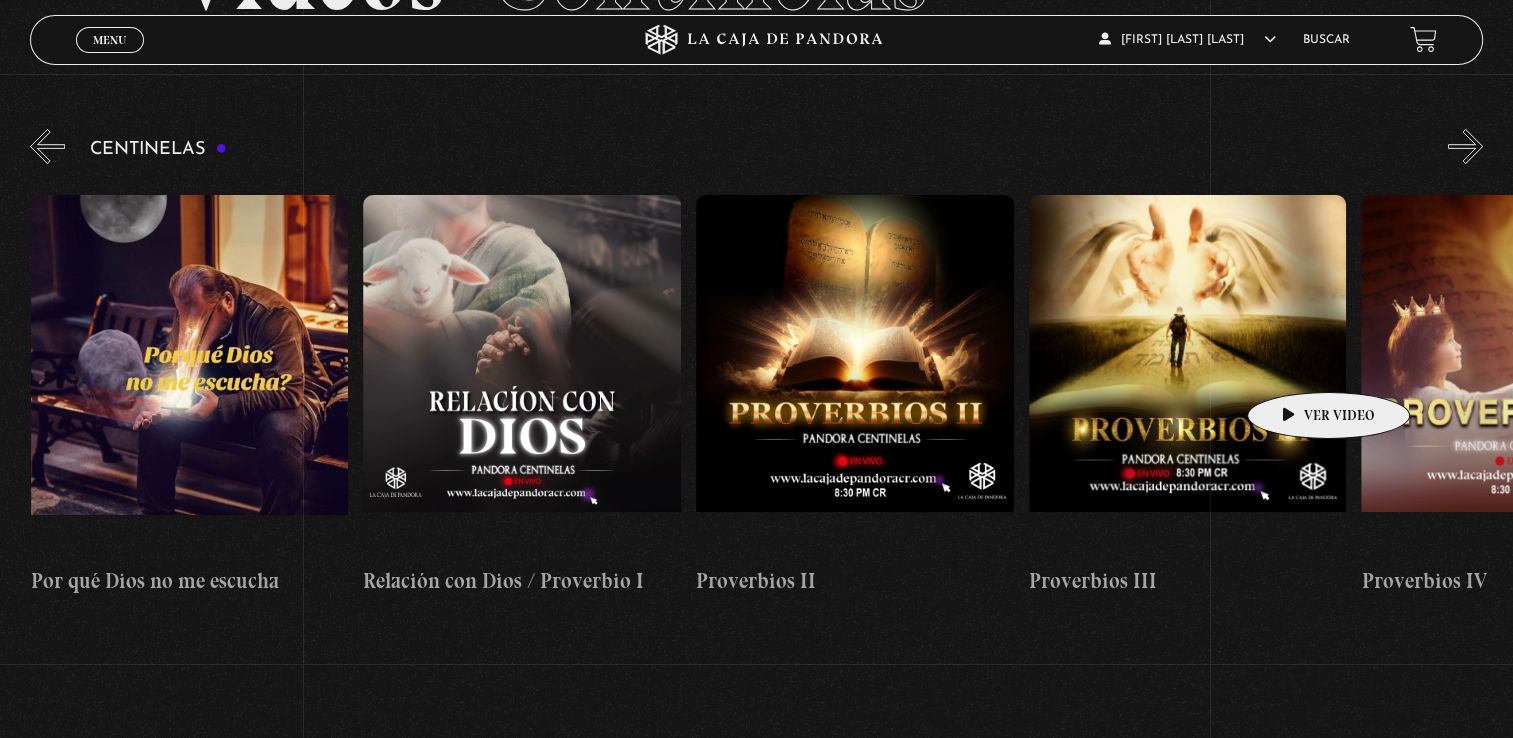 click at bounding box center (1188, 375) 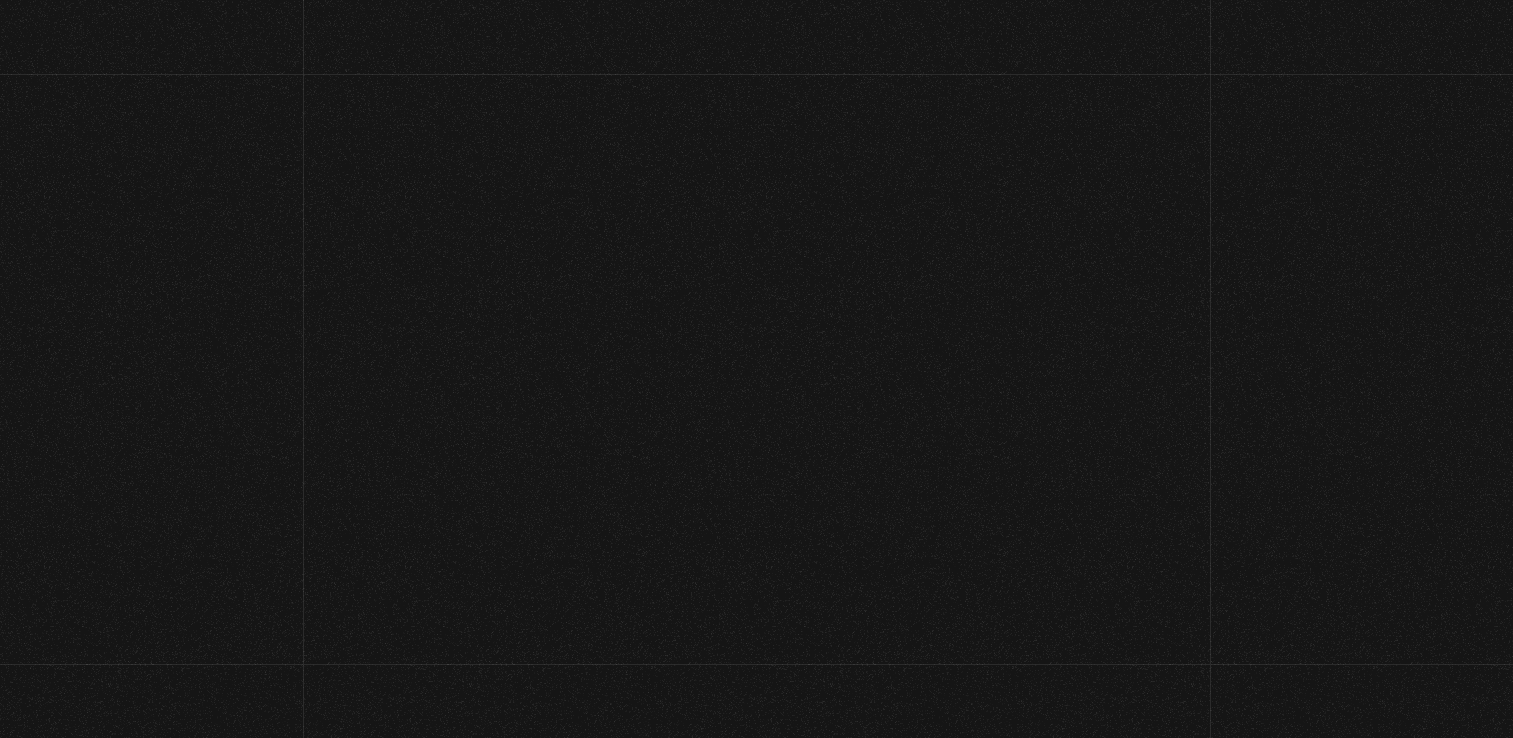 scroll, scrollTop: 0, scrollLeft: 0, axis: both 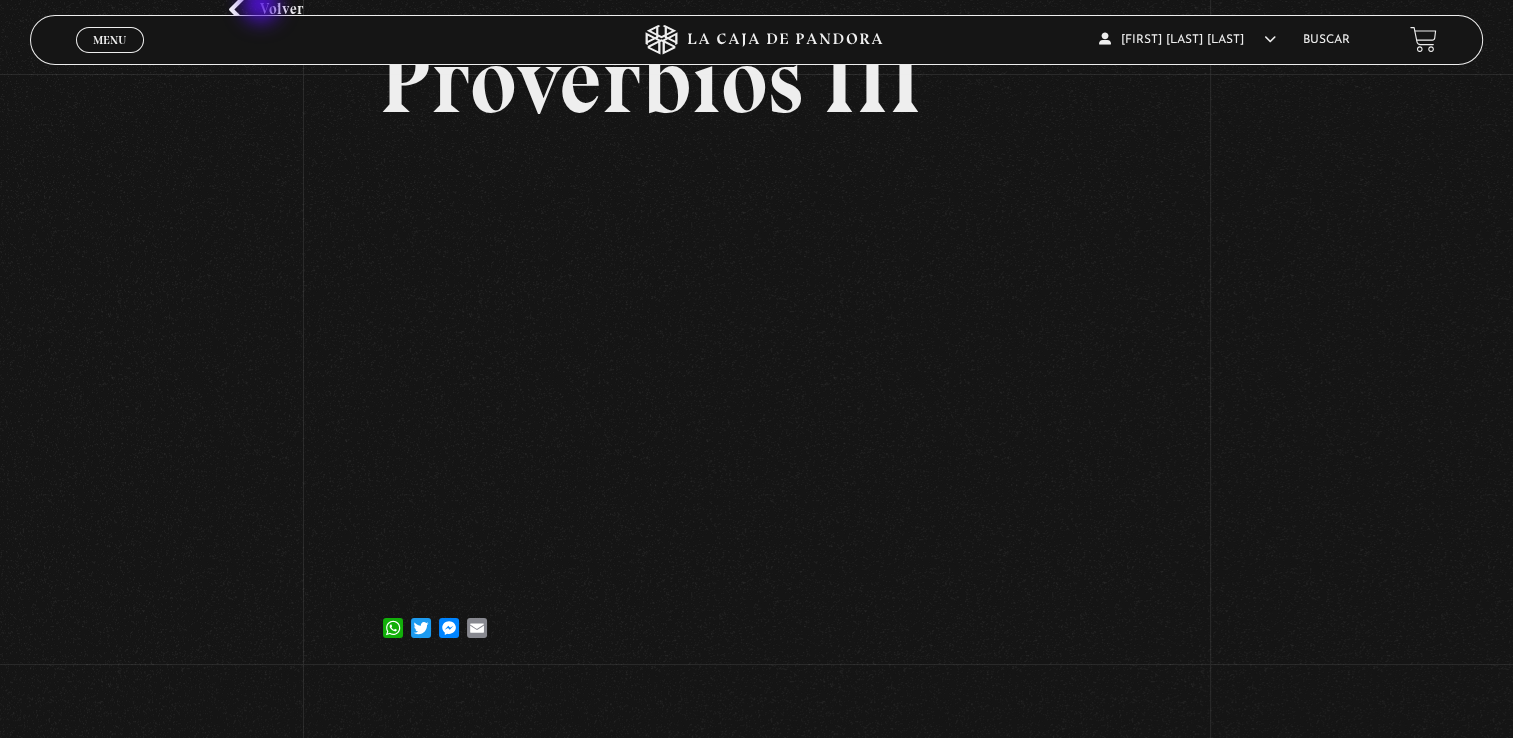 click on "Volver" at bounding box center (266, 9) 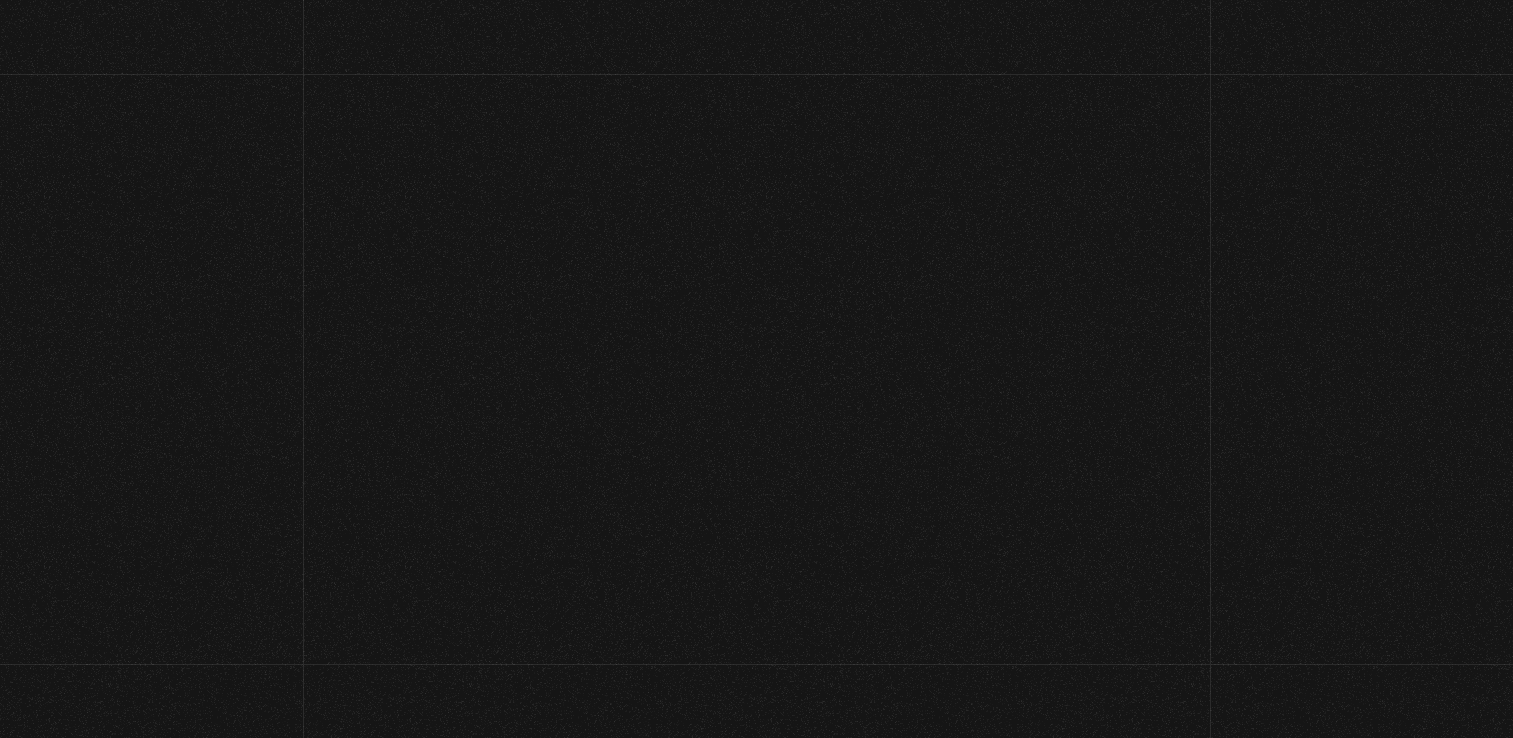 scroll, scrollTop: 204, scrollLeft: 0, axis: vertical 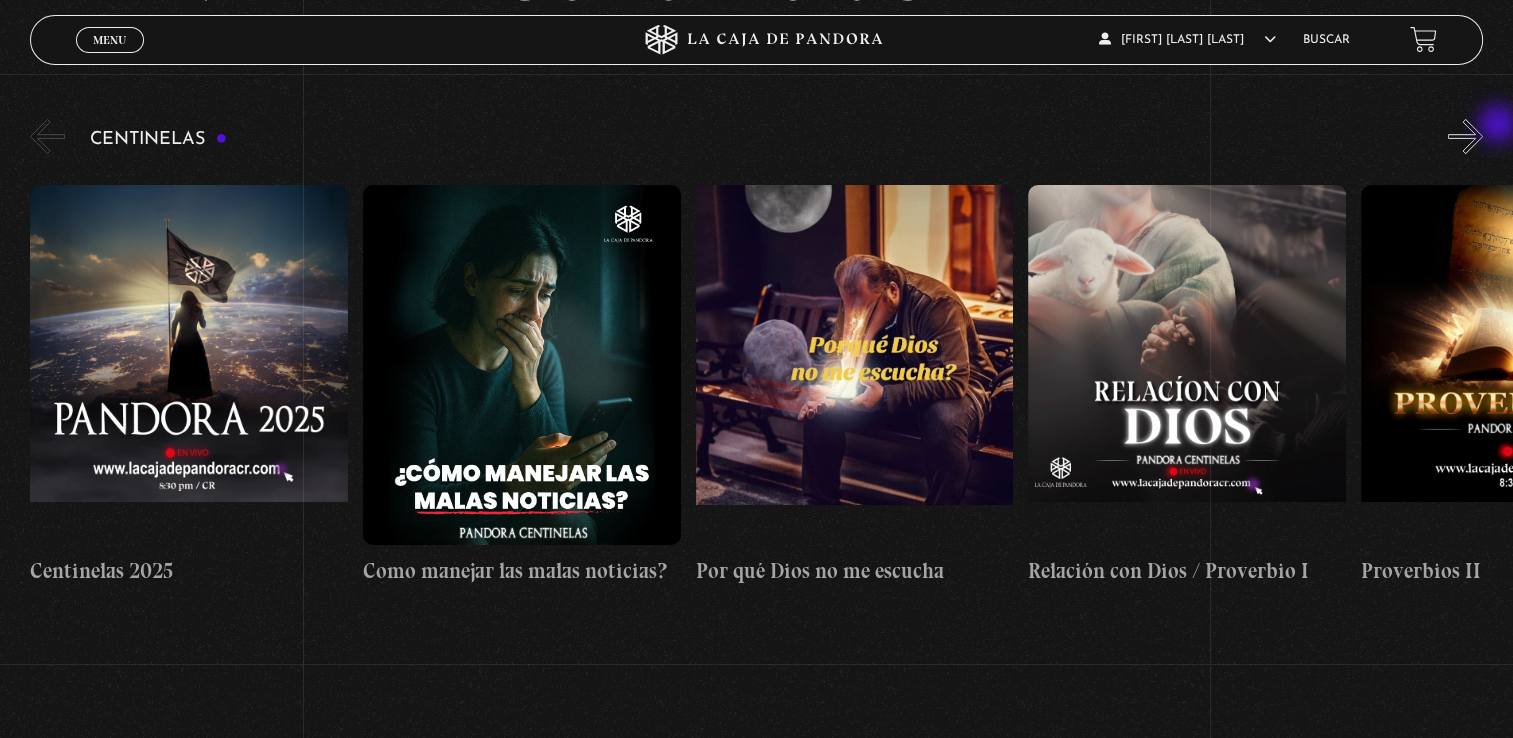click on "Centinelas" at bounding box center (771, 358) 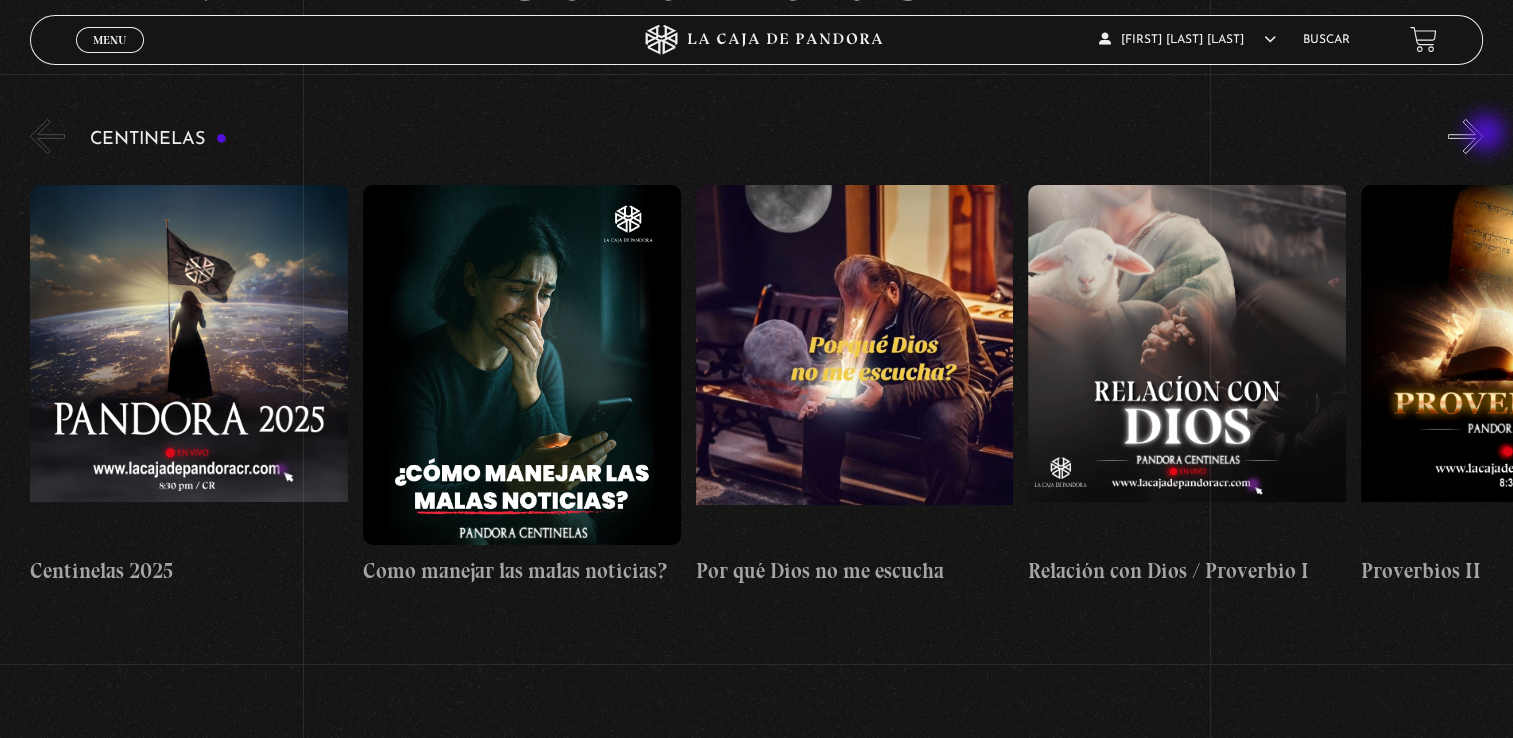 click on "»" at bounding box center (1465, 136) 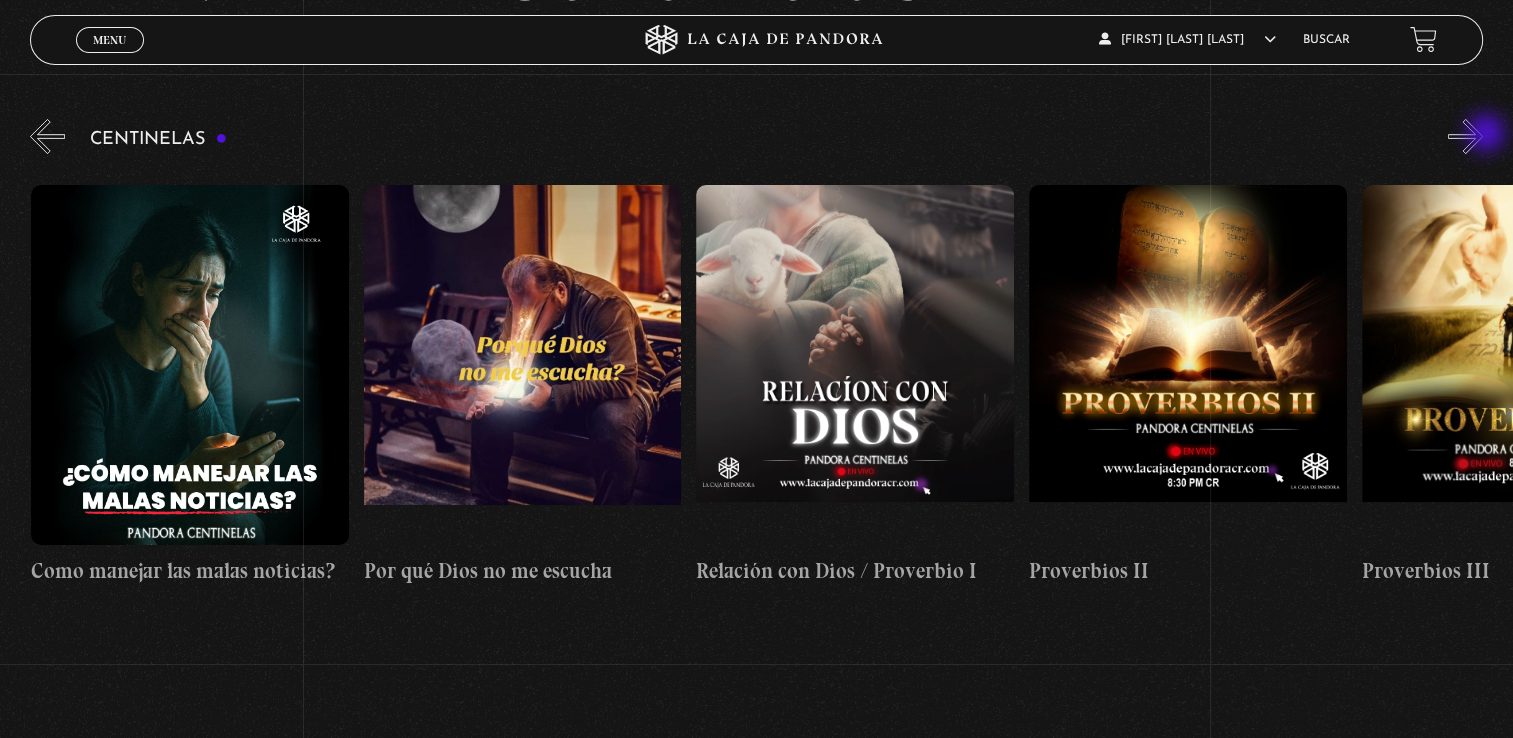 click on "»" at bounding box center (1465, 136) 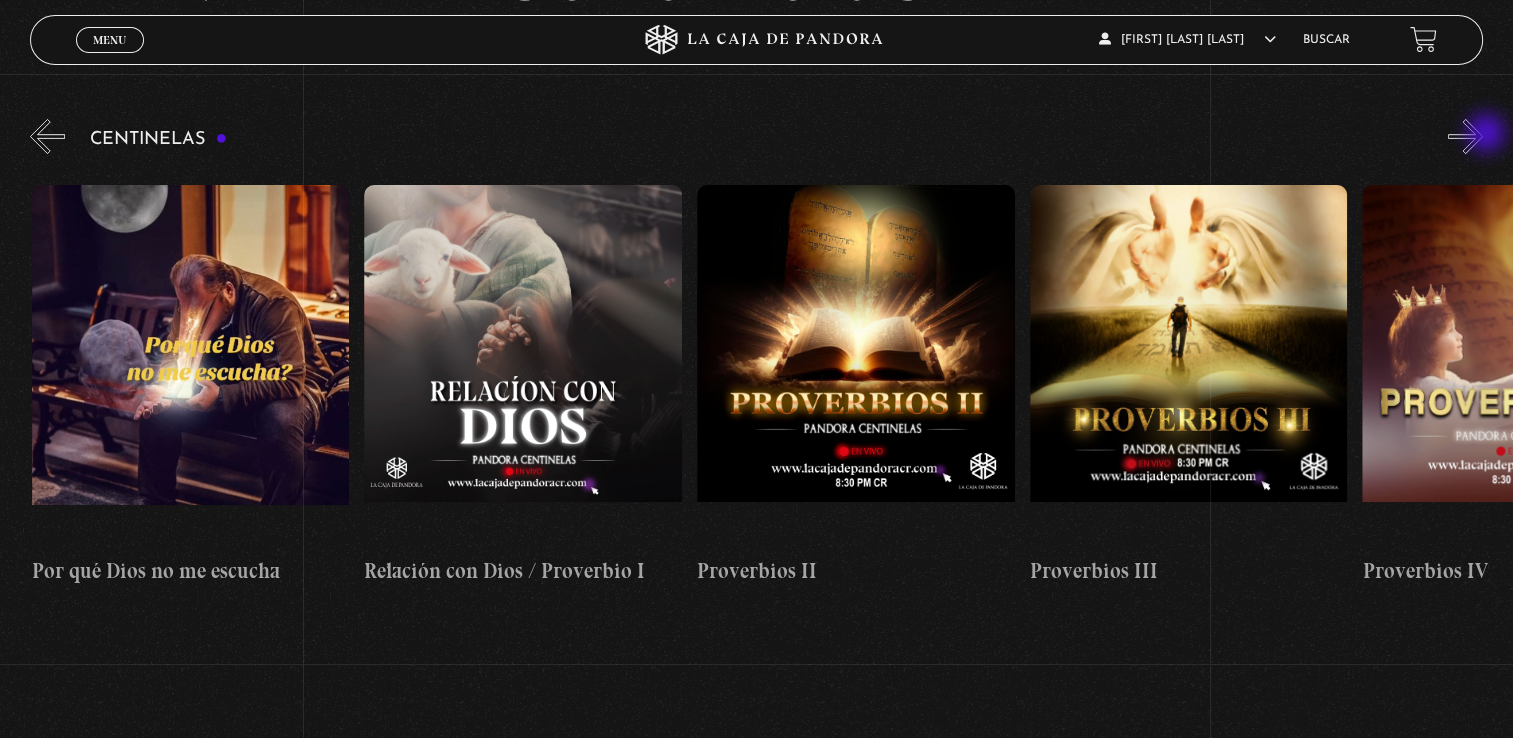 click on "»" at bounding box center (1465, 136) 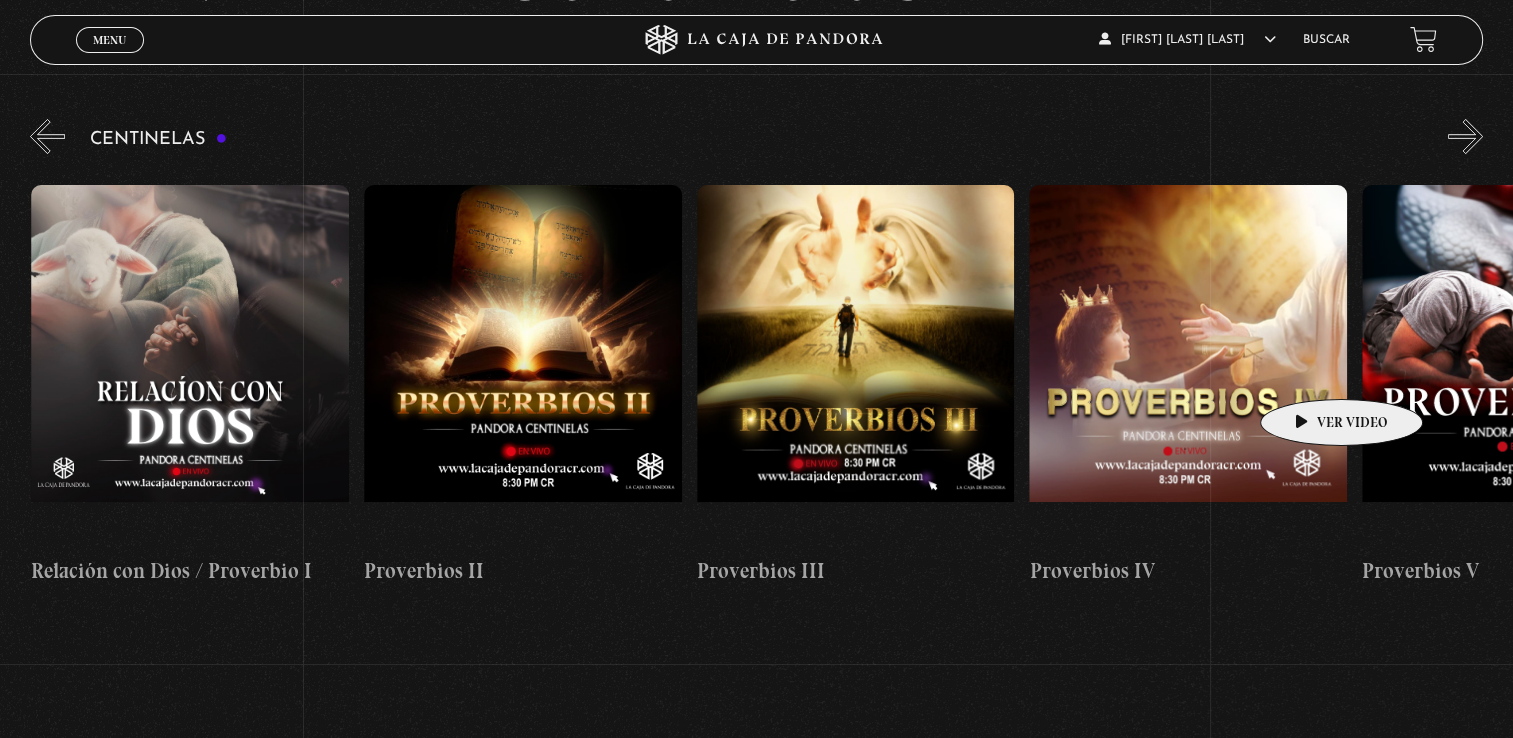scroll, scrollTop: 0, scrollLeft: 998, axis: horizontal 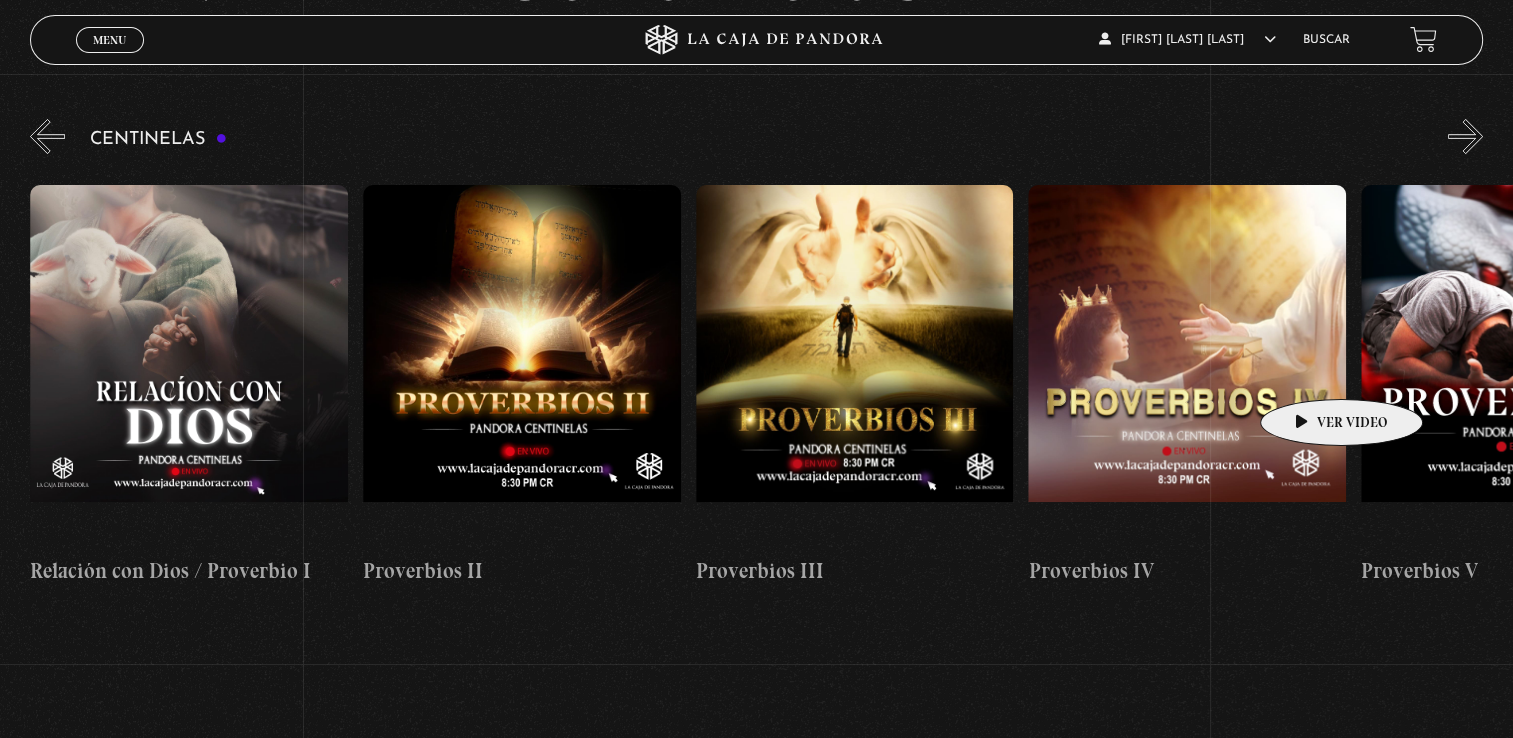 click at bounding box center (1187, 365) 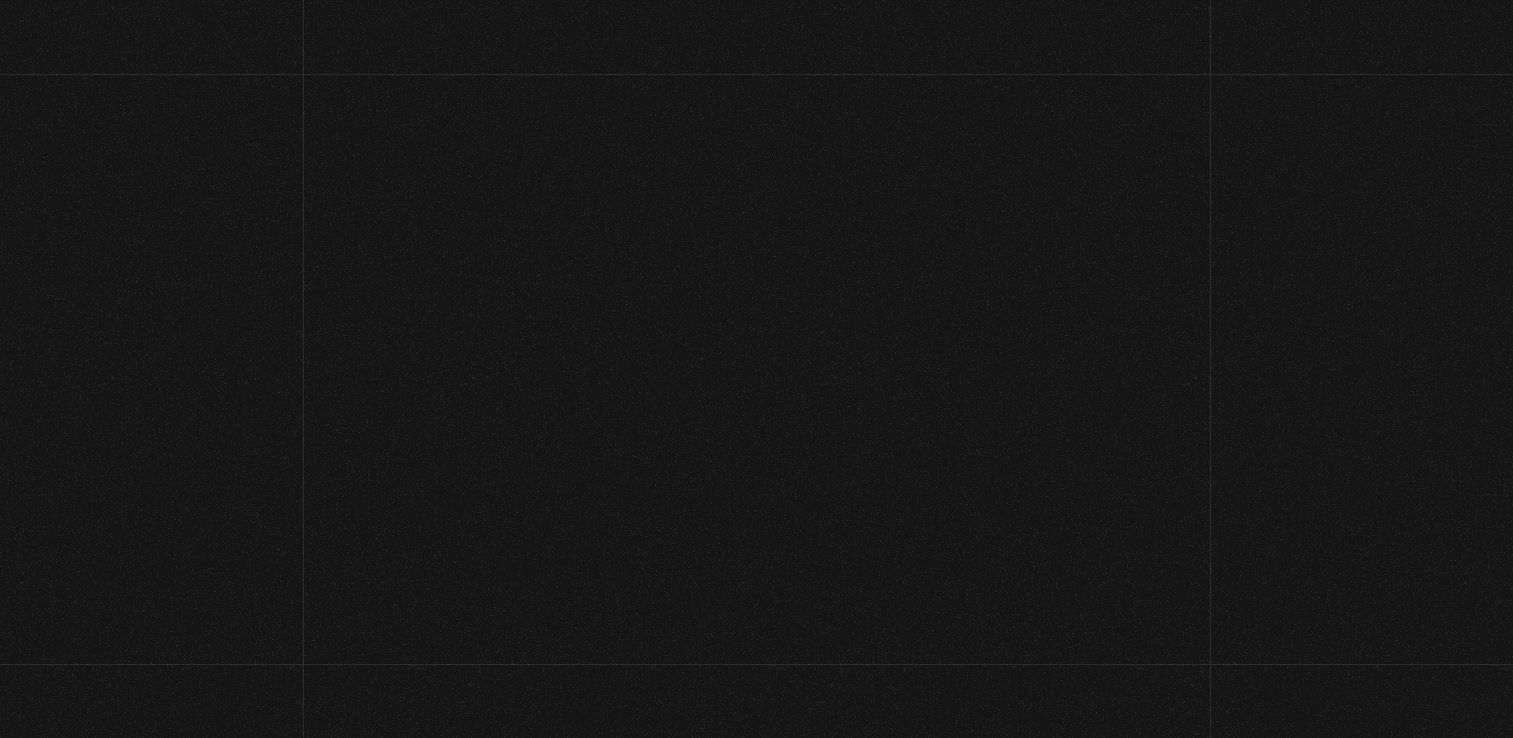 scroll, scrollTop: 0, scrollLeft: 0, axis: both 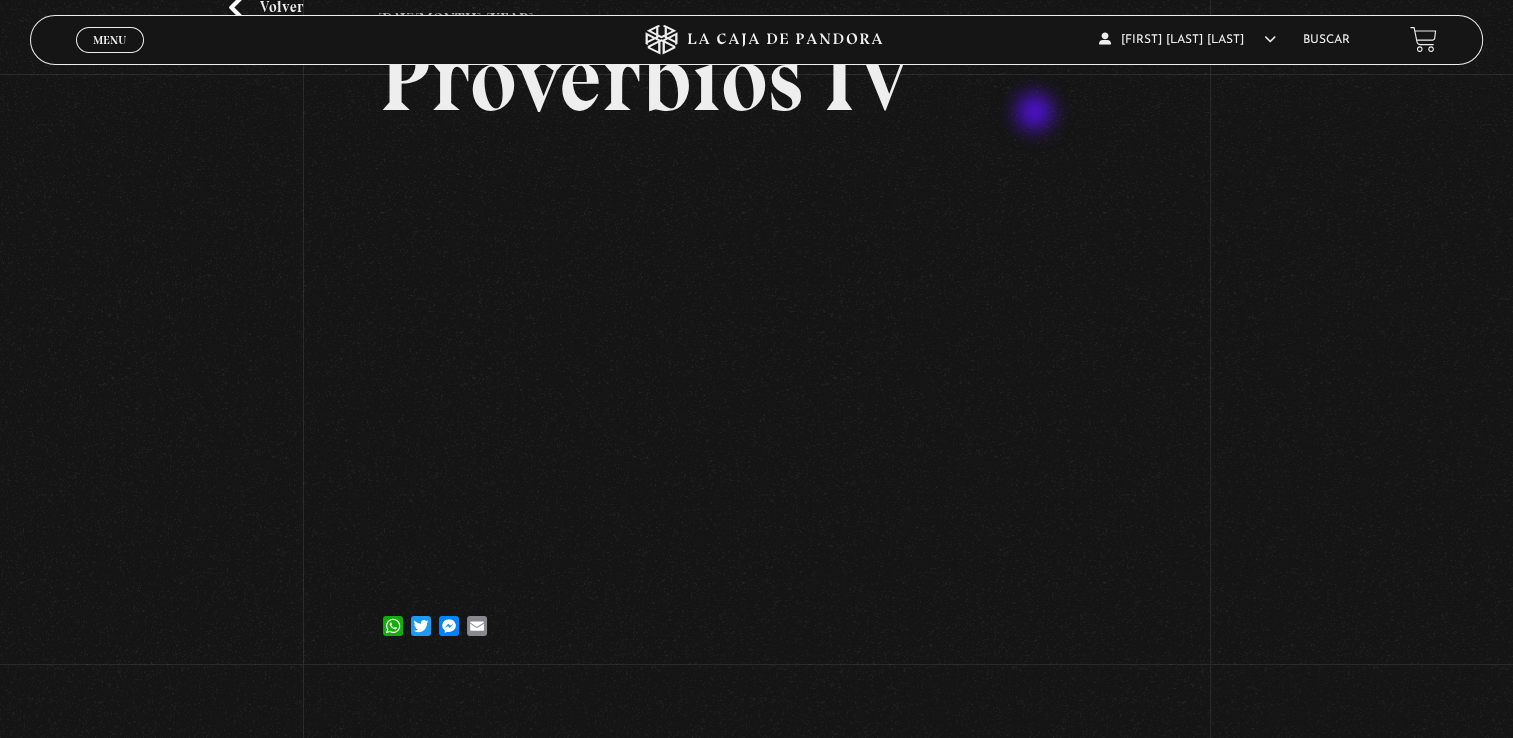 click on "Proverbios IV" at bounding box center (756, 79) 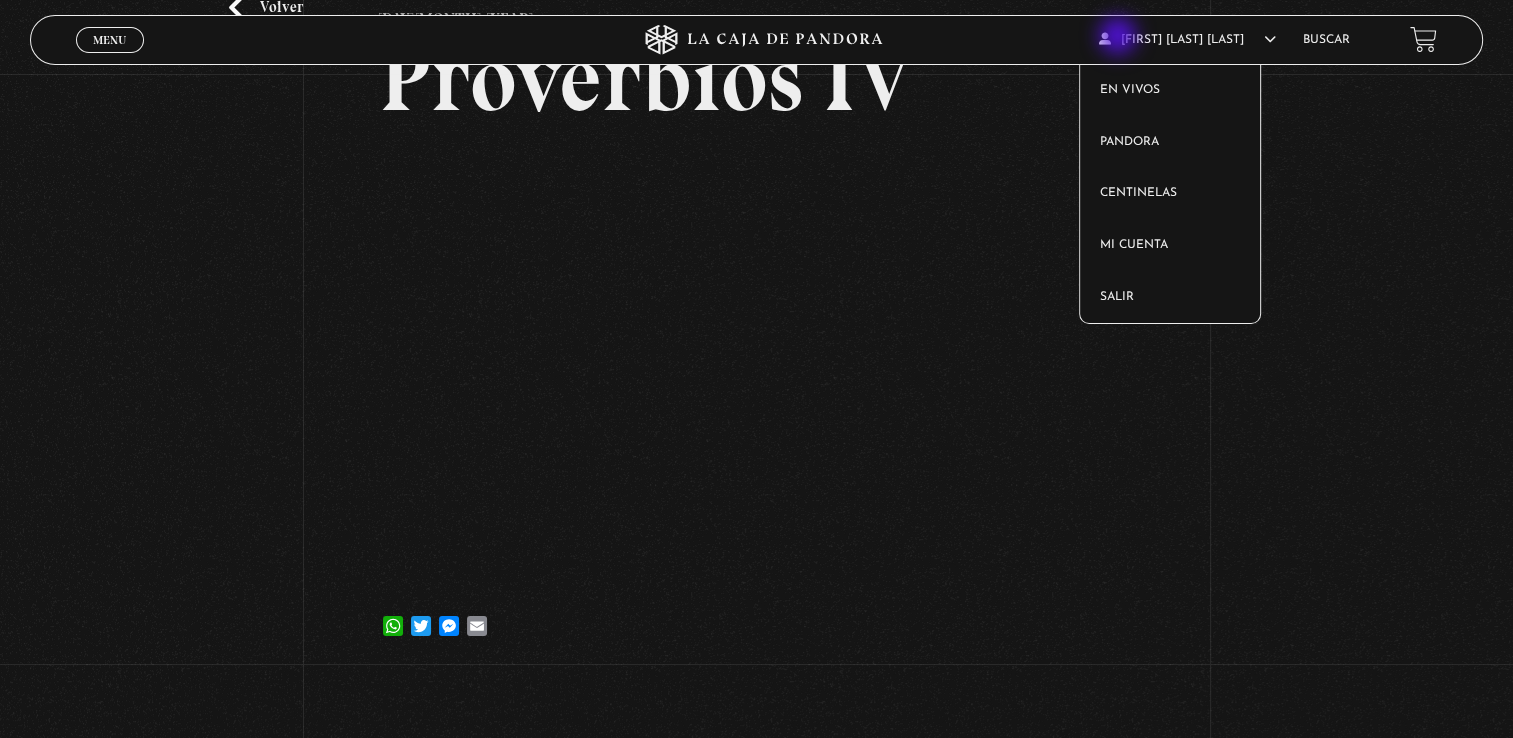 click at bounding box center (1105, 39) 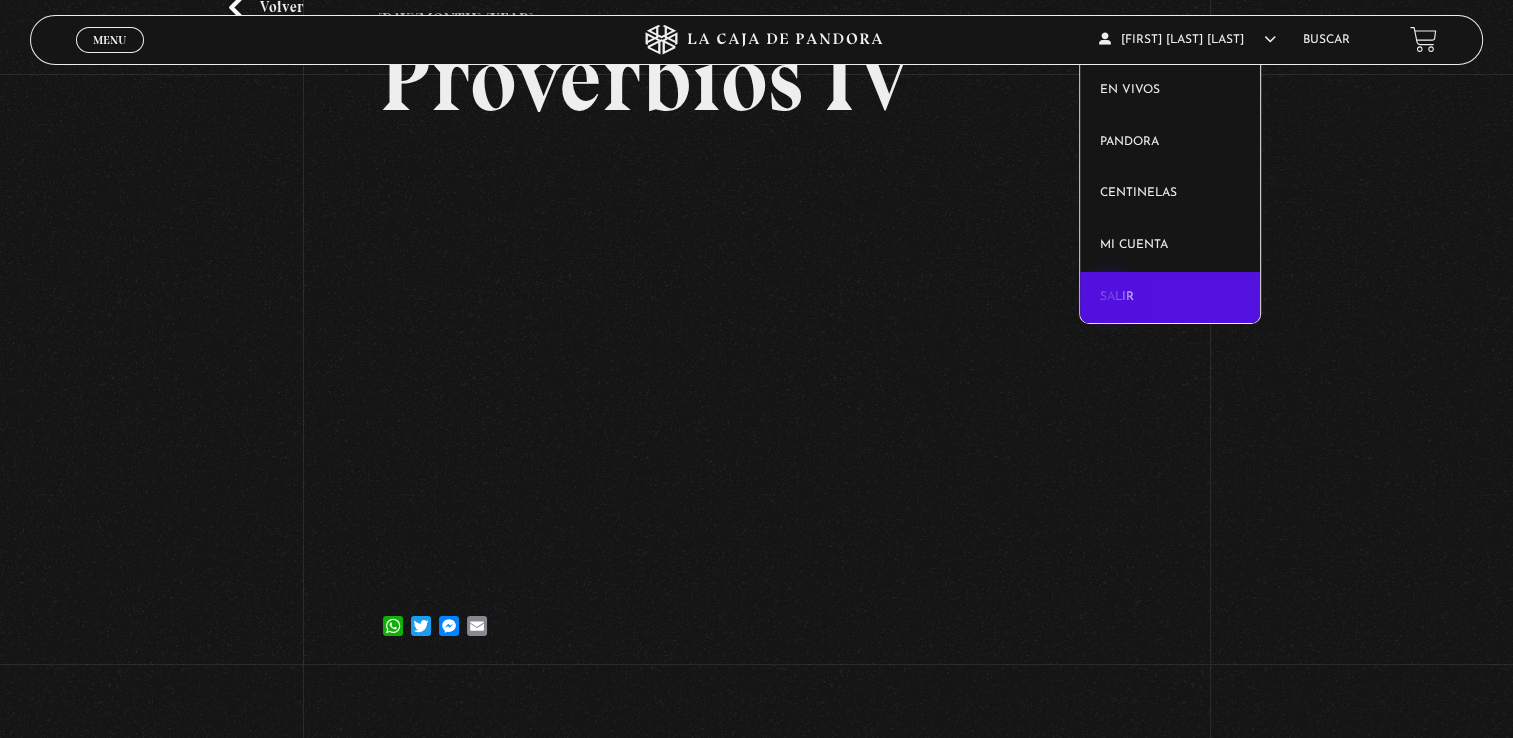 click on "Salir" at bounding box center [1170, 298] 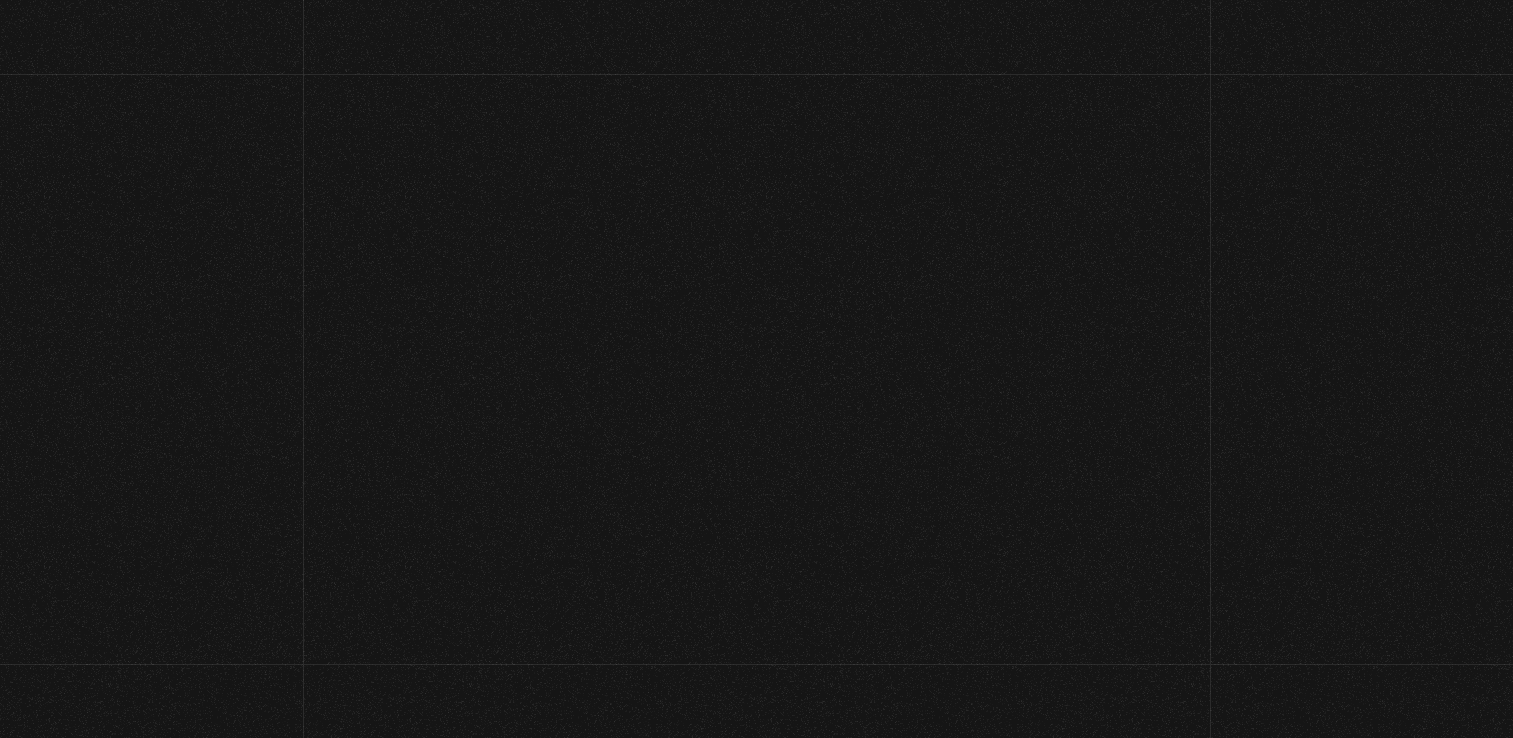 scroll, scrollTop: 0, scrollLeft: 0, axis: both 